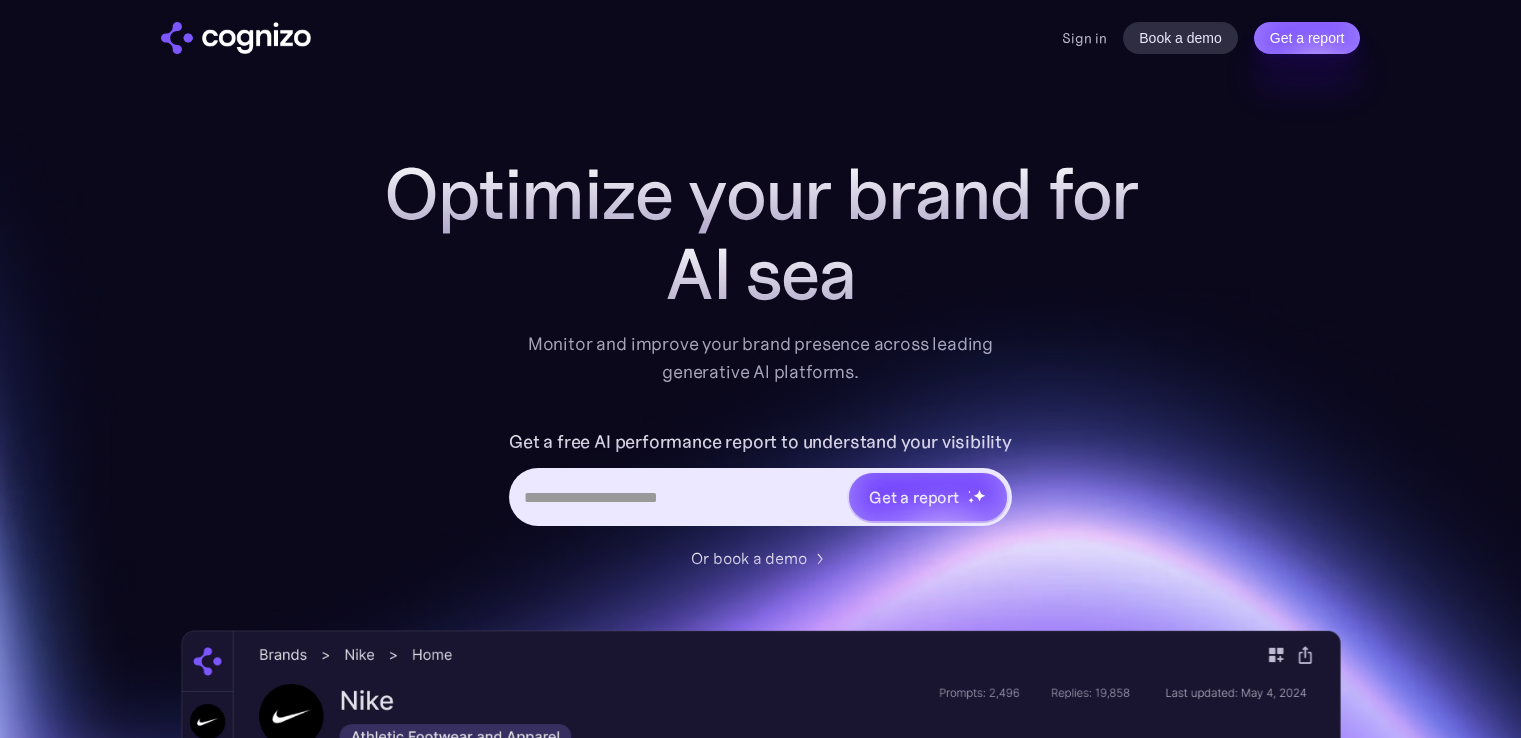 scroll, scrollTop: 0, scrollLeft: 0, axis: both 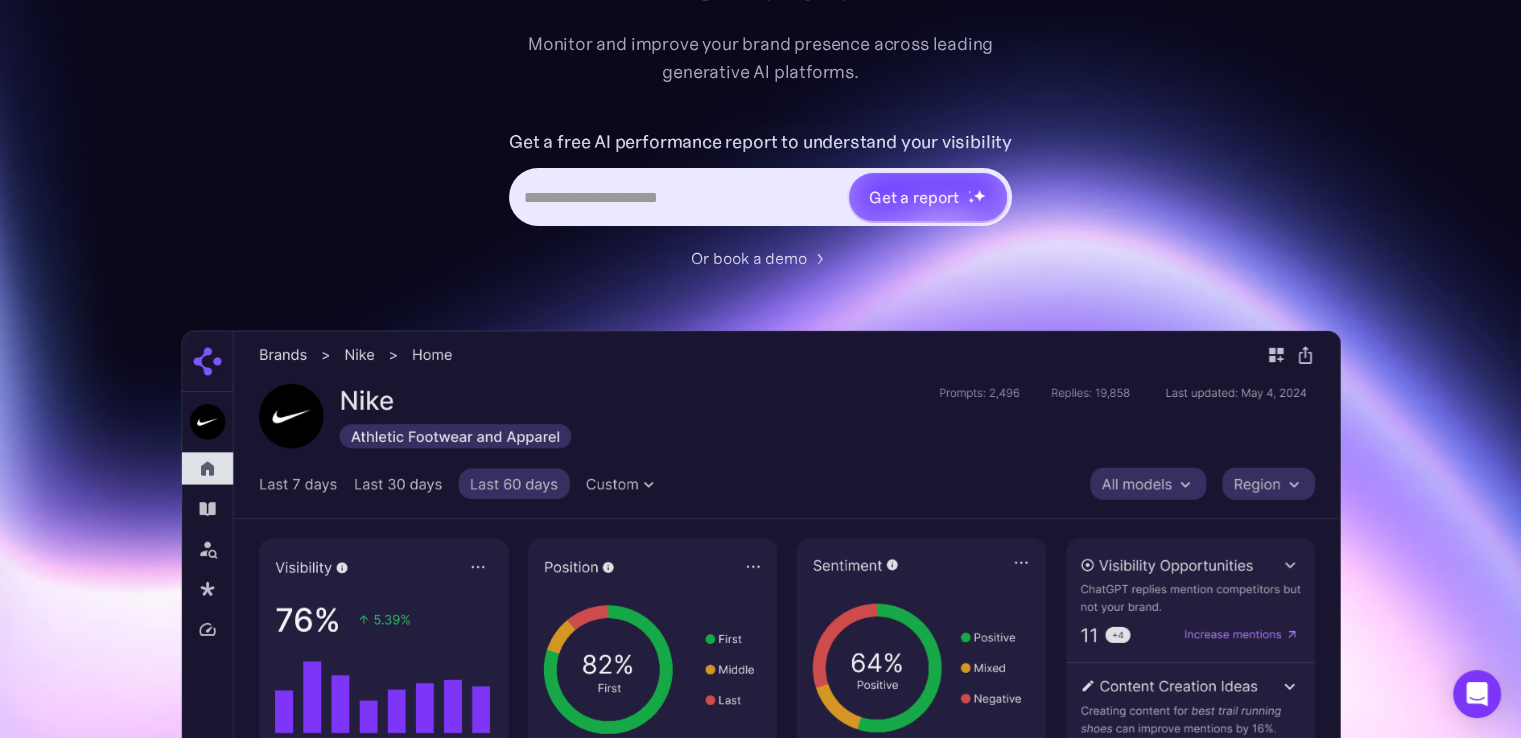 click at bounding box center [679, 197] 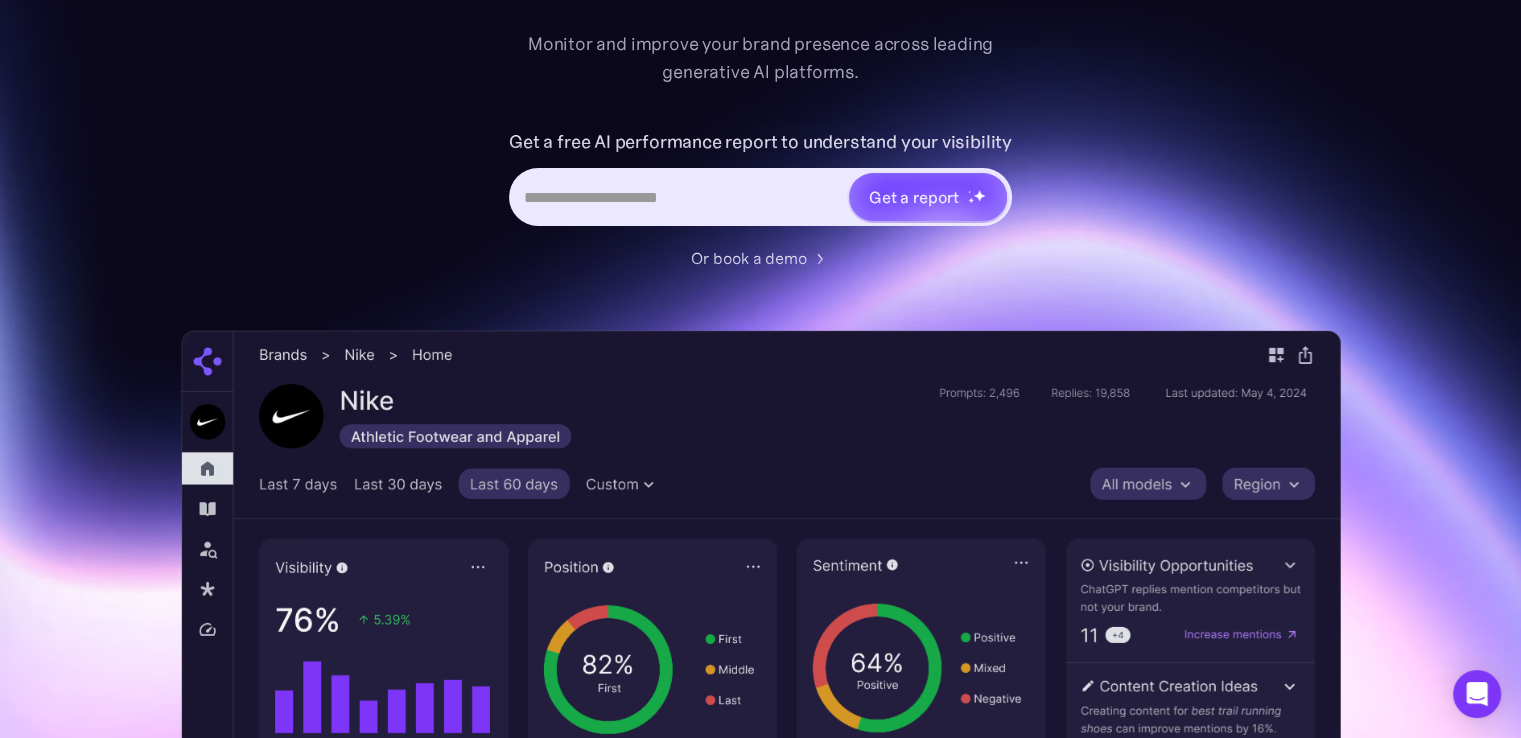 paste on "**********" 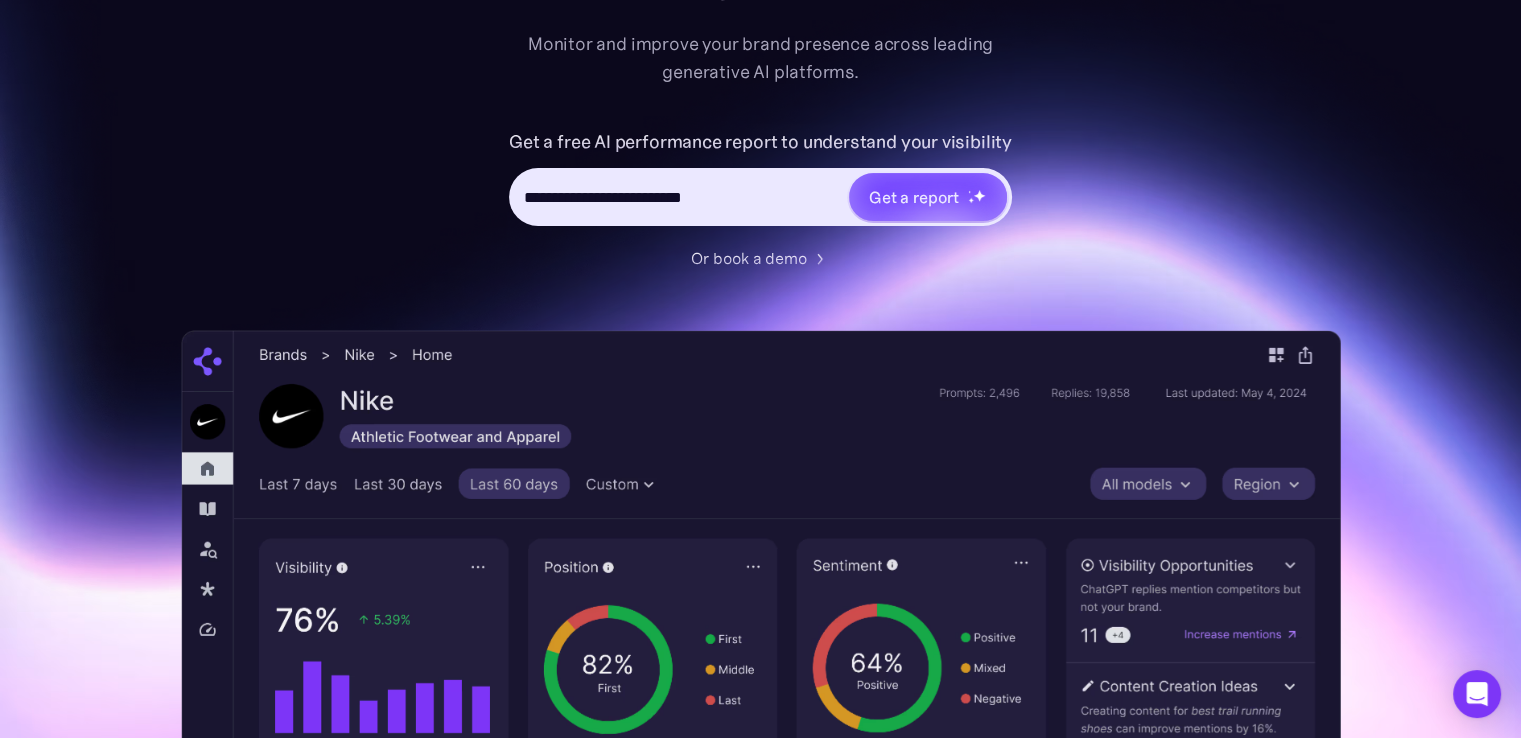 drag, startPoint x: 584, startPoint y: 197, endPoint x: 714, endPoint y: 196, distance: 130.00385 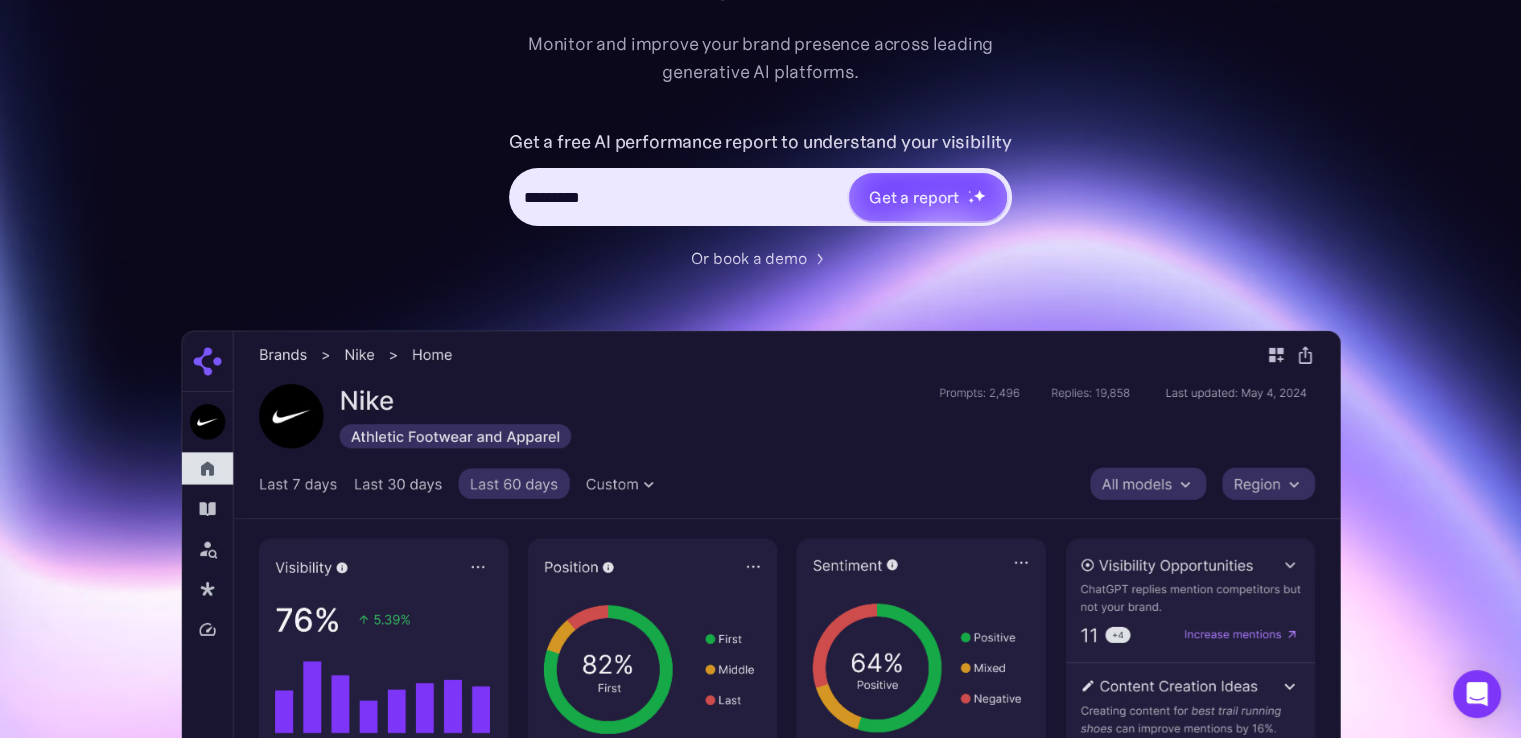 paste on "********" 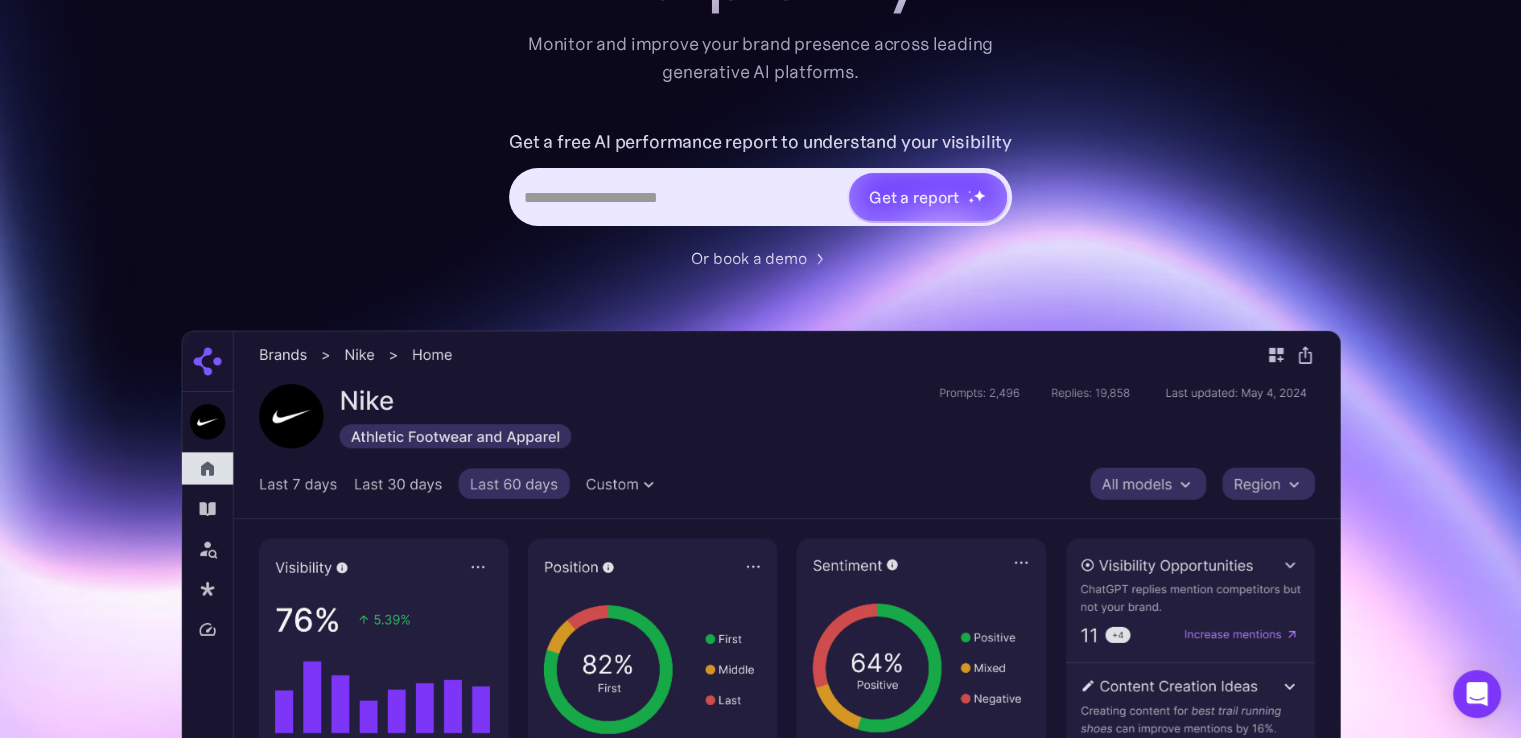 paste on "**********" 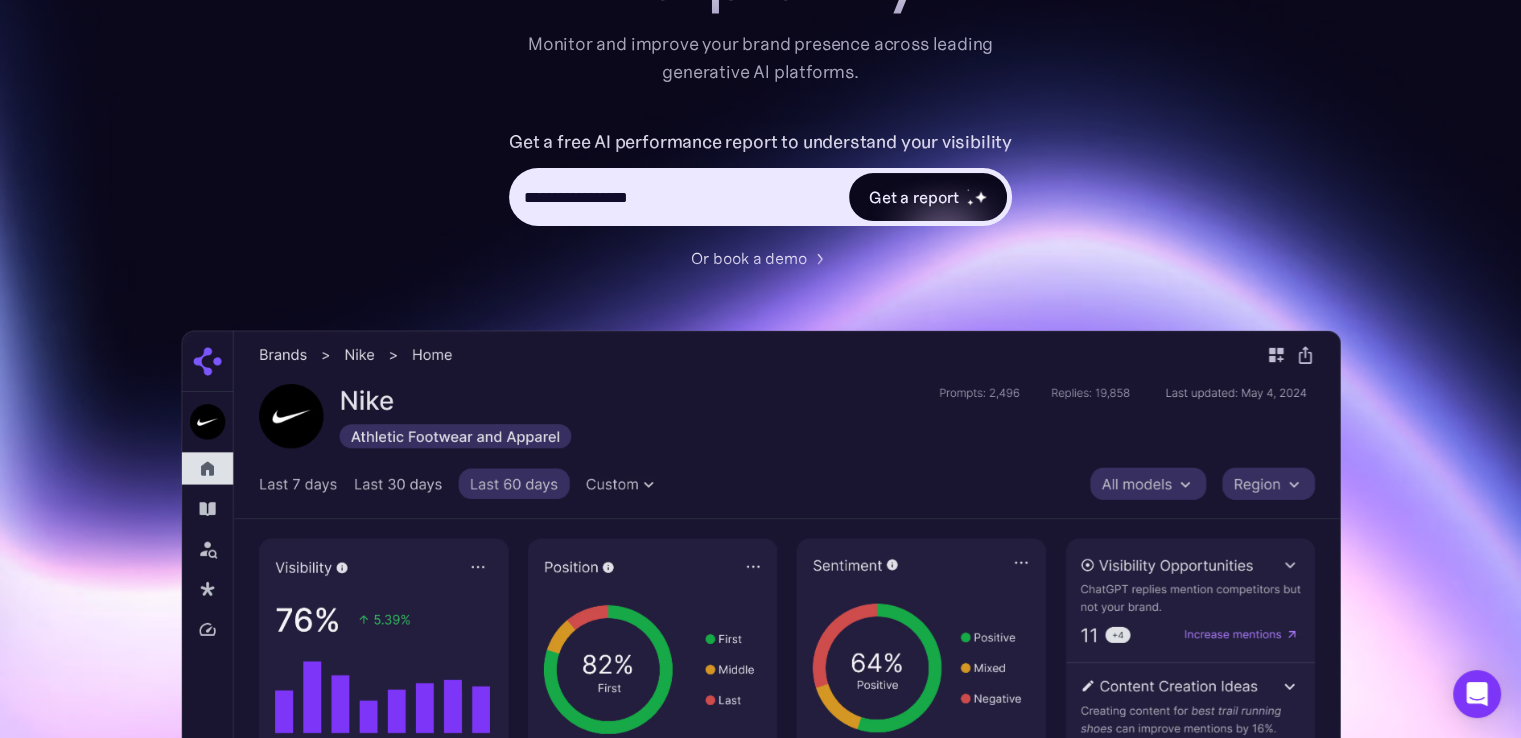 type on "**********" 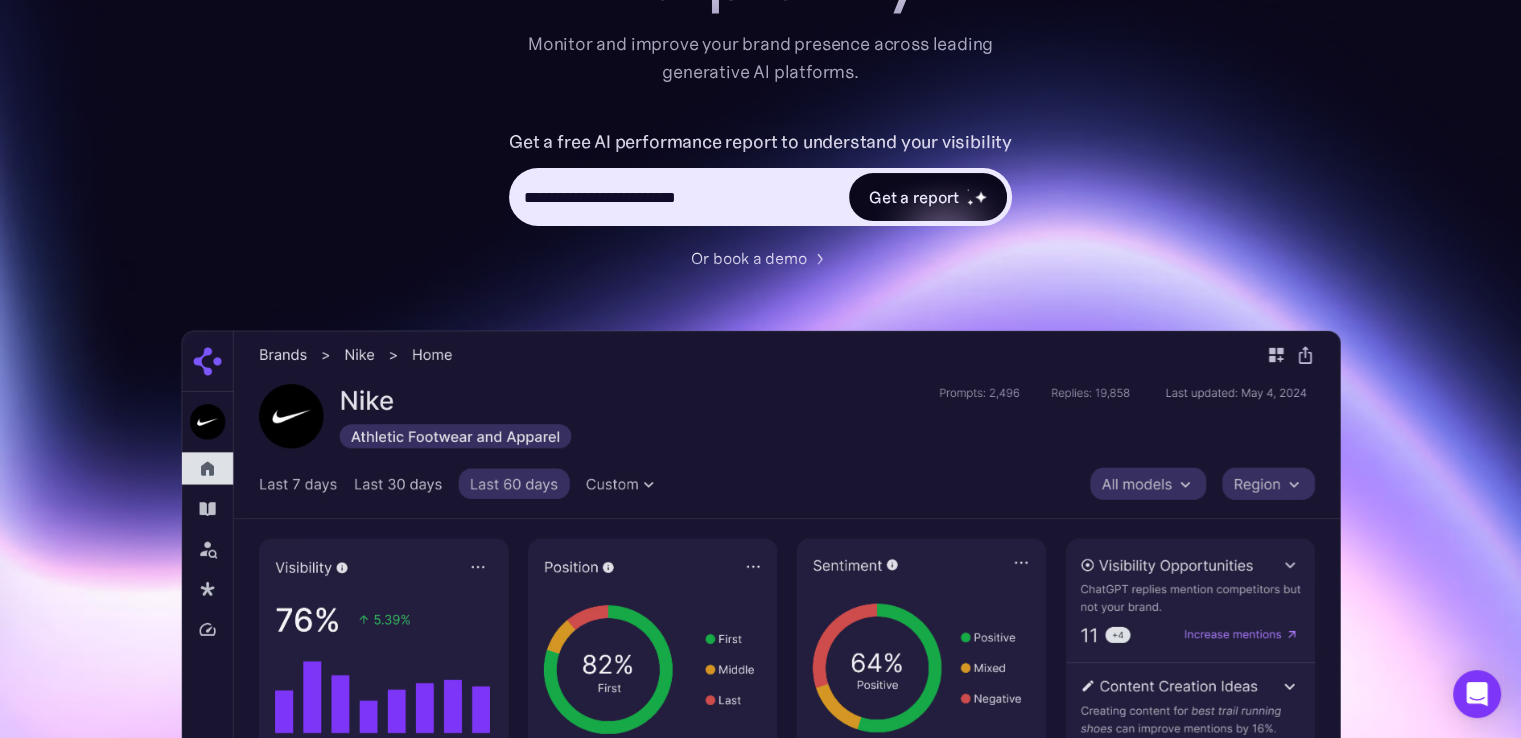 click on "Get a report" at bounding box center (914, 197) 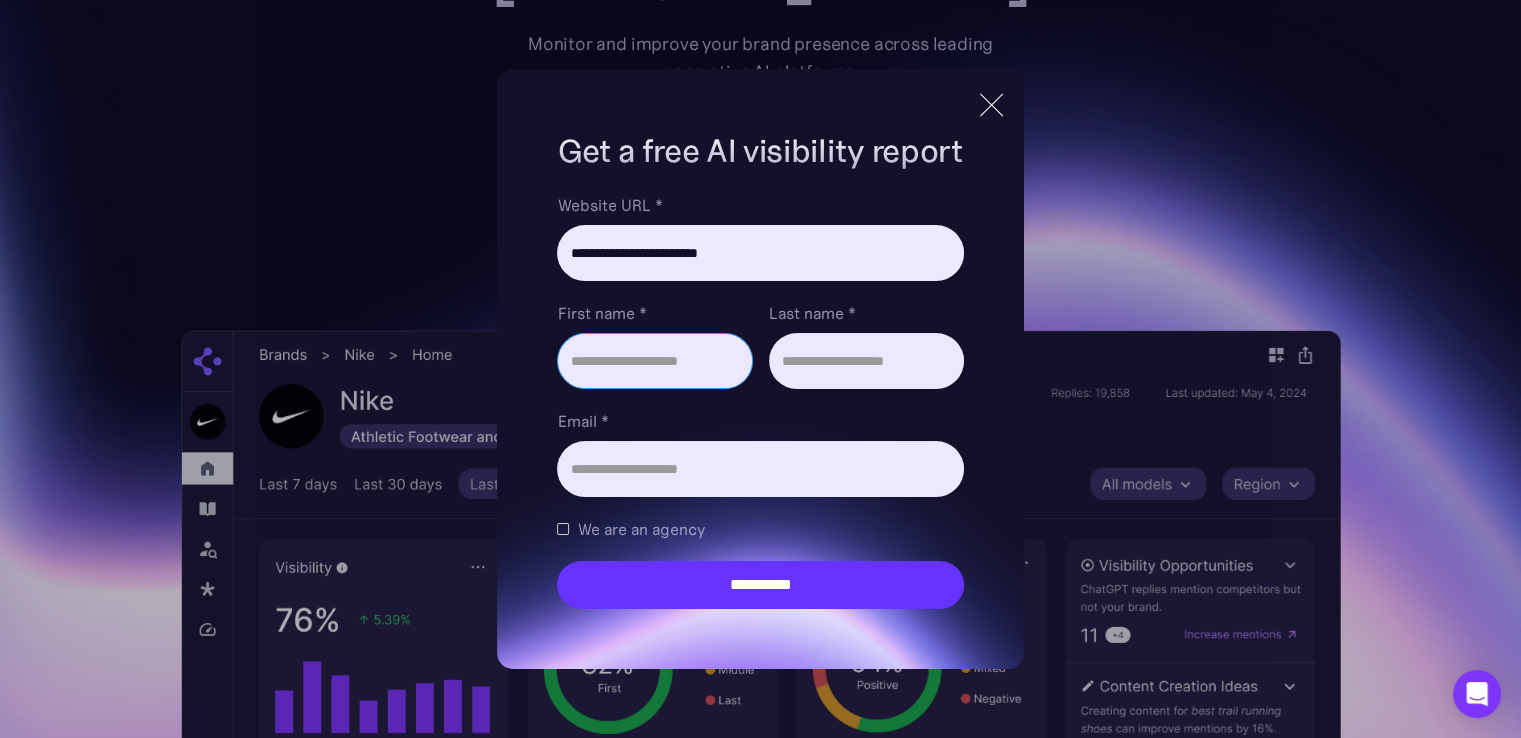 click on "First name *" at bounding box center [654, 361] 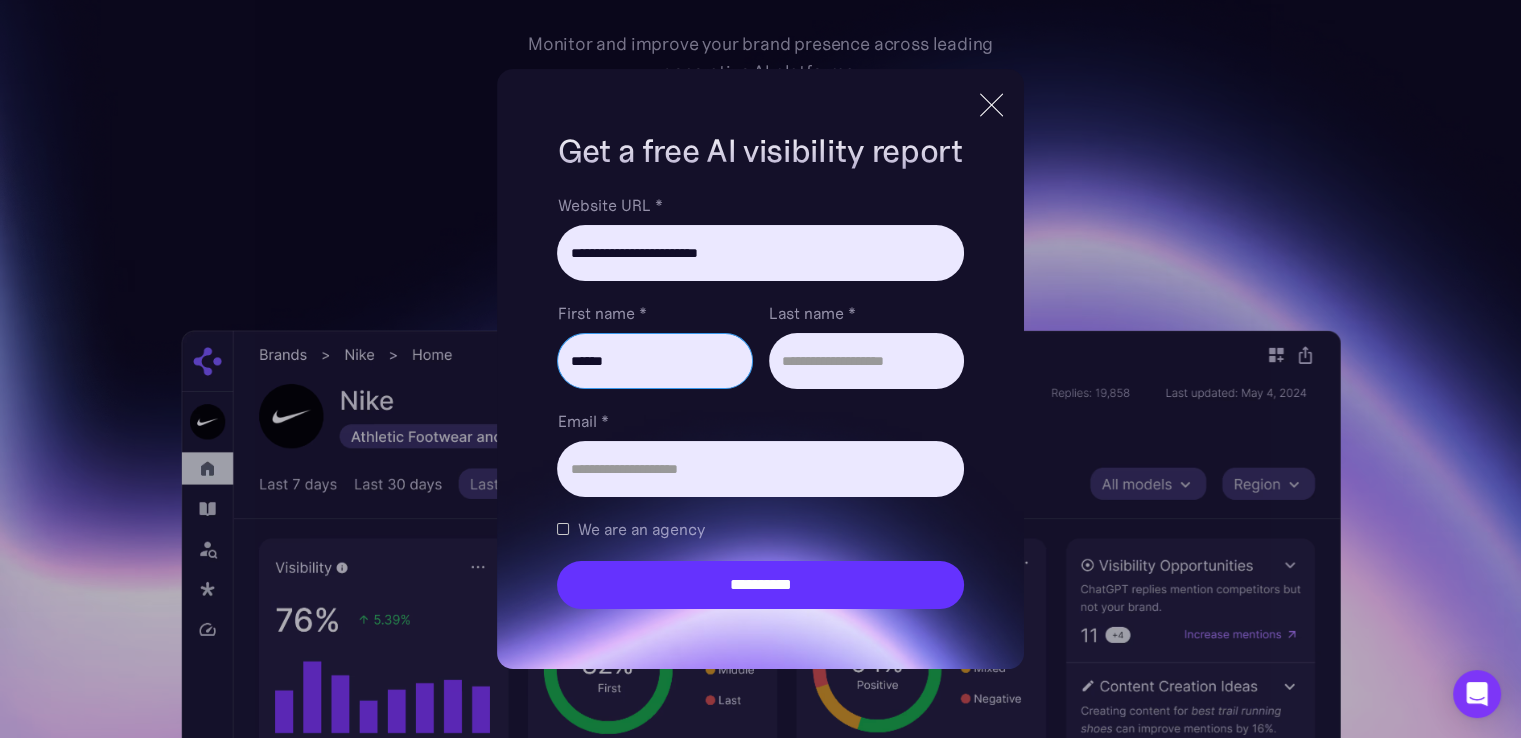 type on "******" 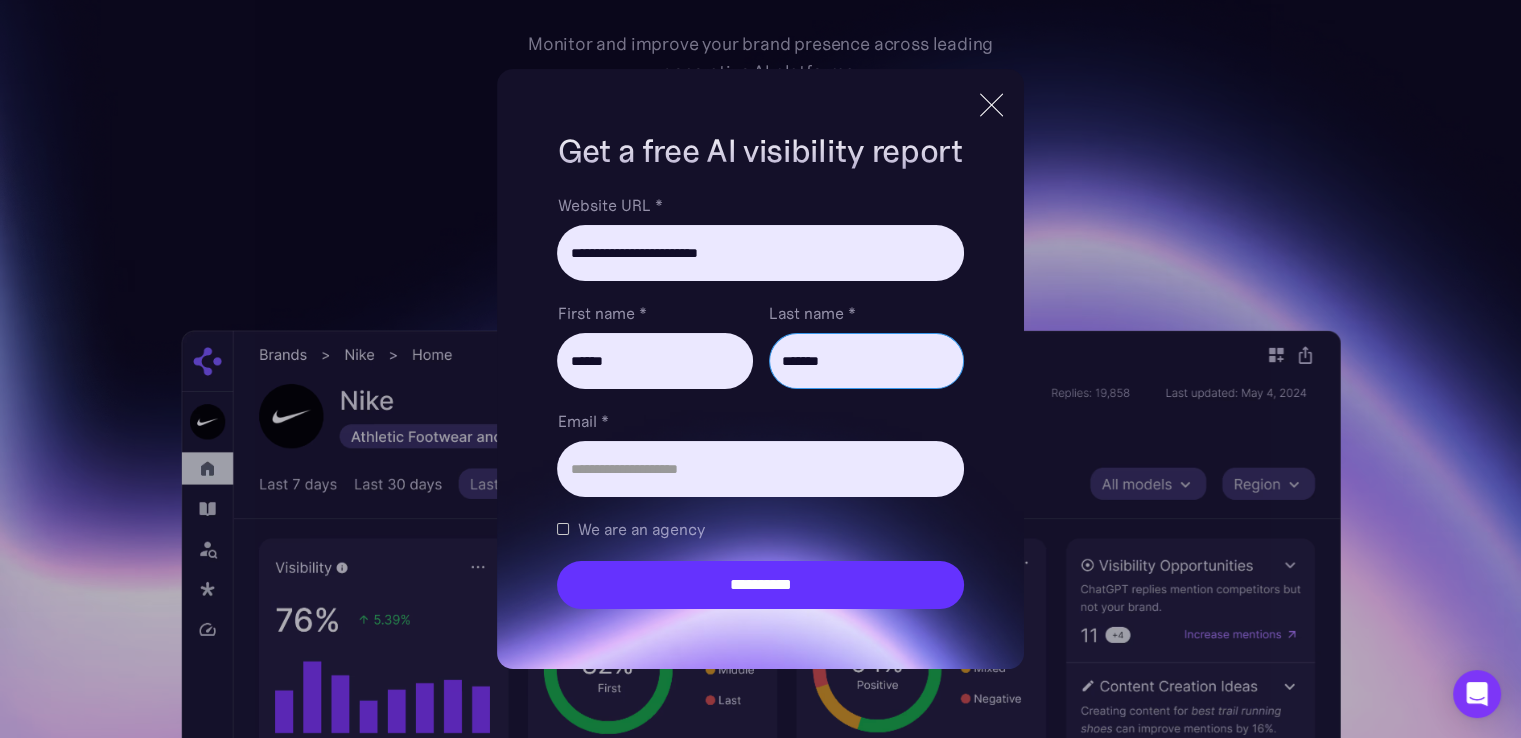 type on "*******" 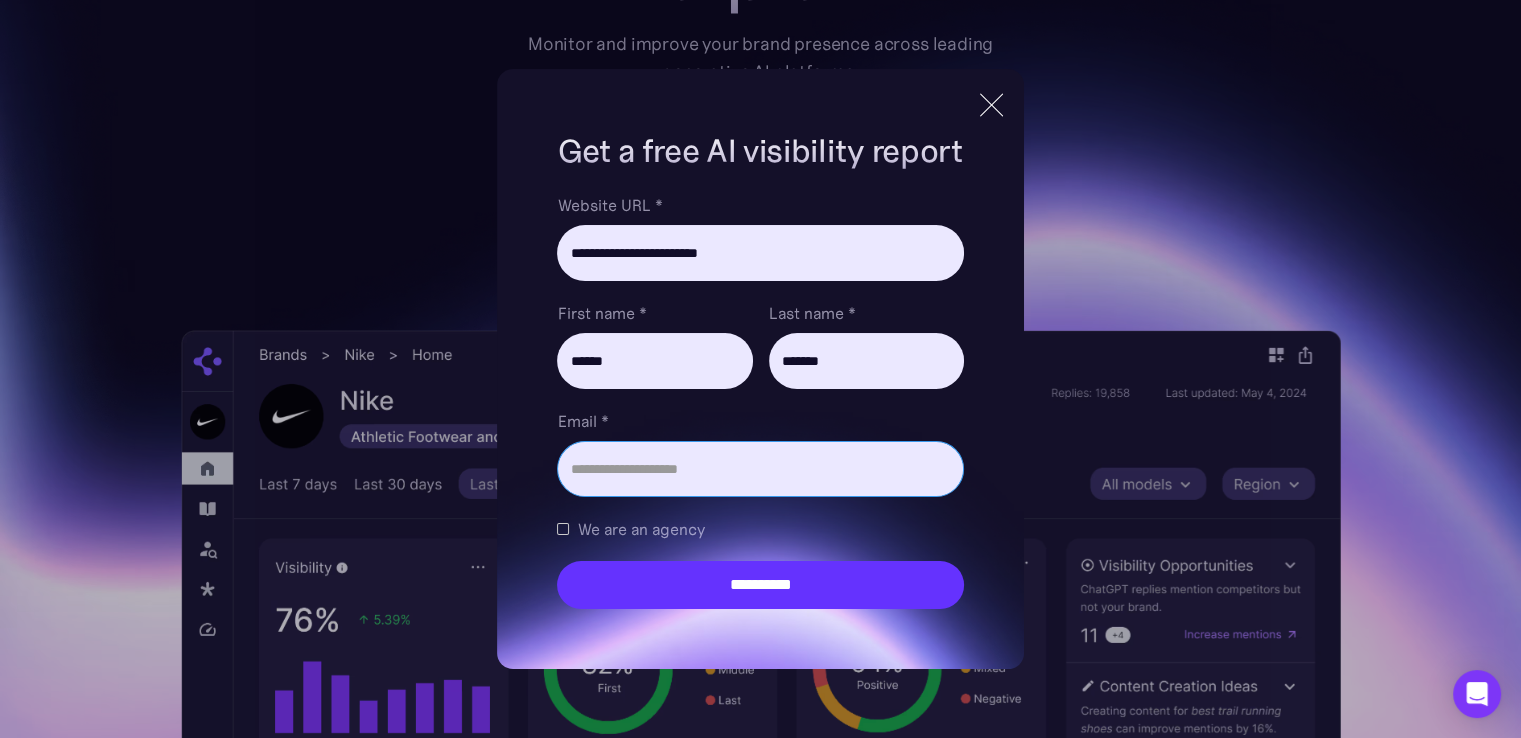 click on "Email *" at bounding box center [760, 469] 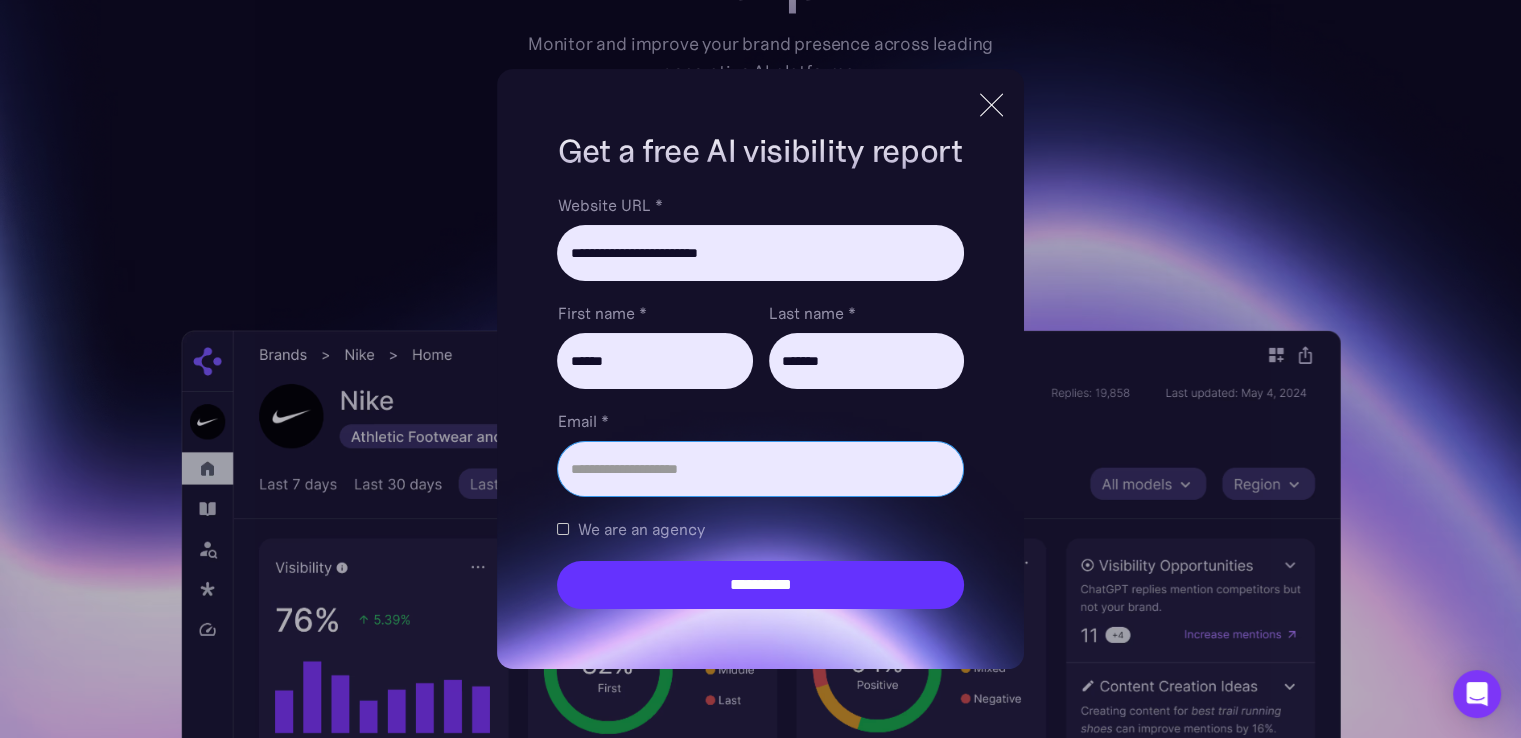 paste on "**********" 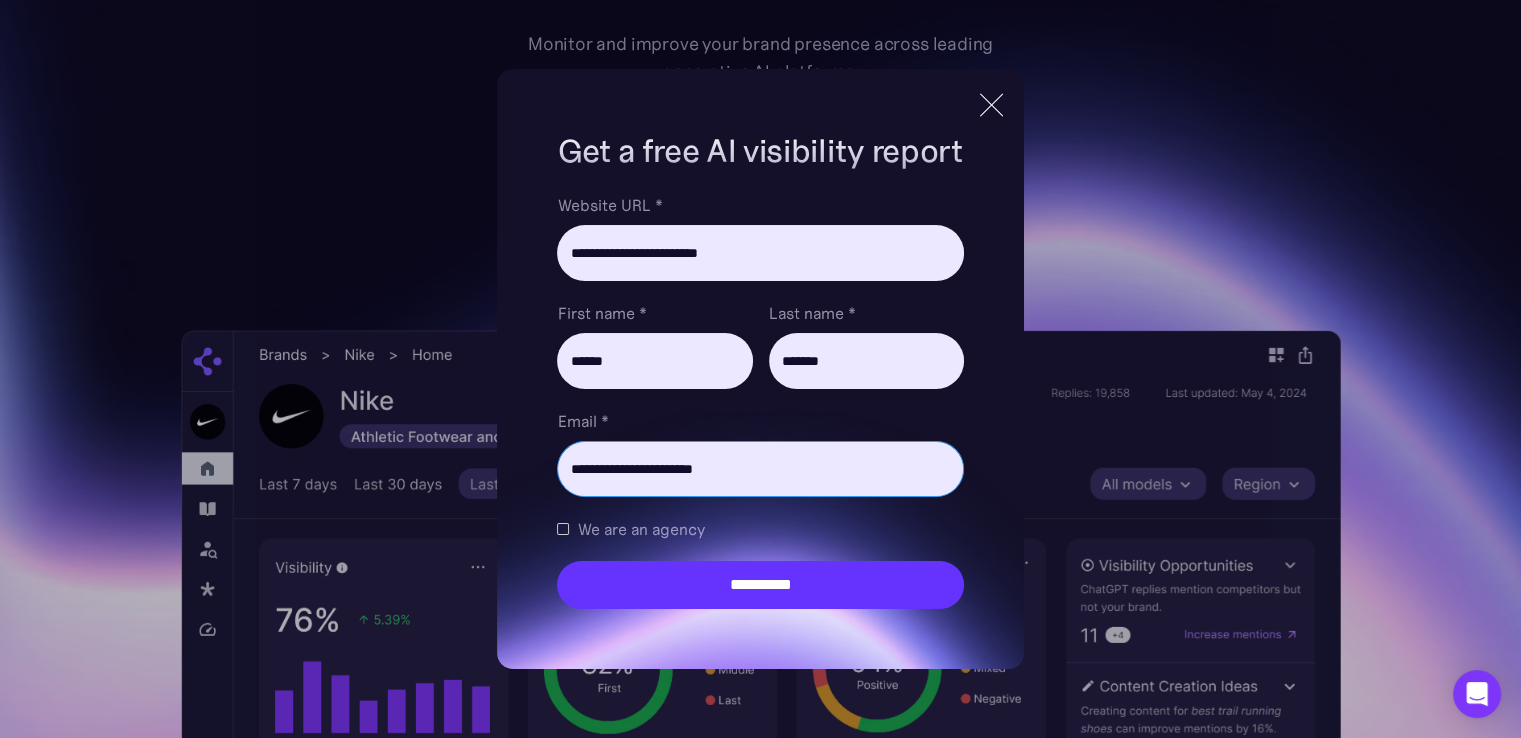 type on "**********" 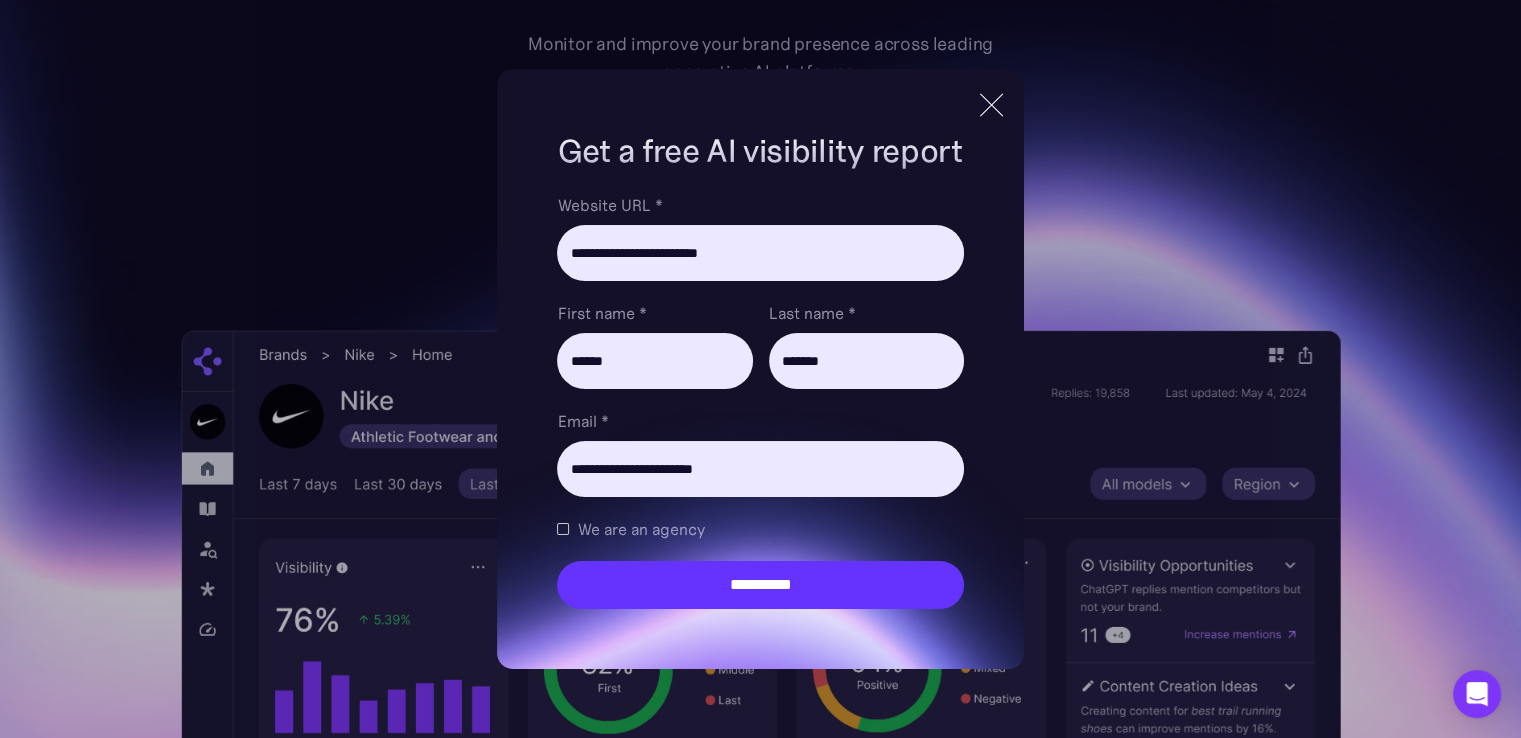 click on "We are an agency" at bounding box center [640, 529] 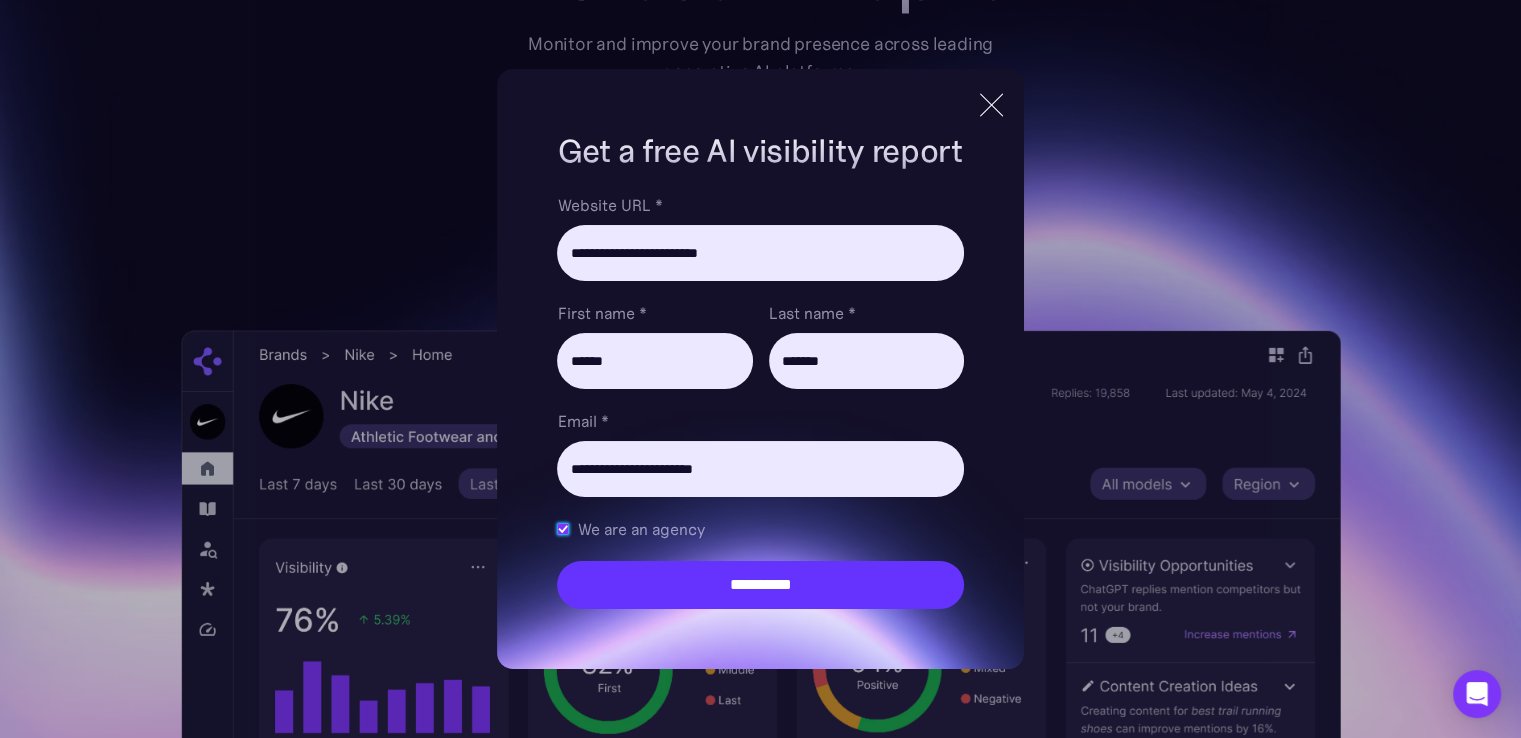 click on "We are an agency" at bounding box center (640, 529) 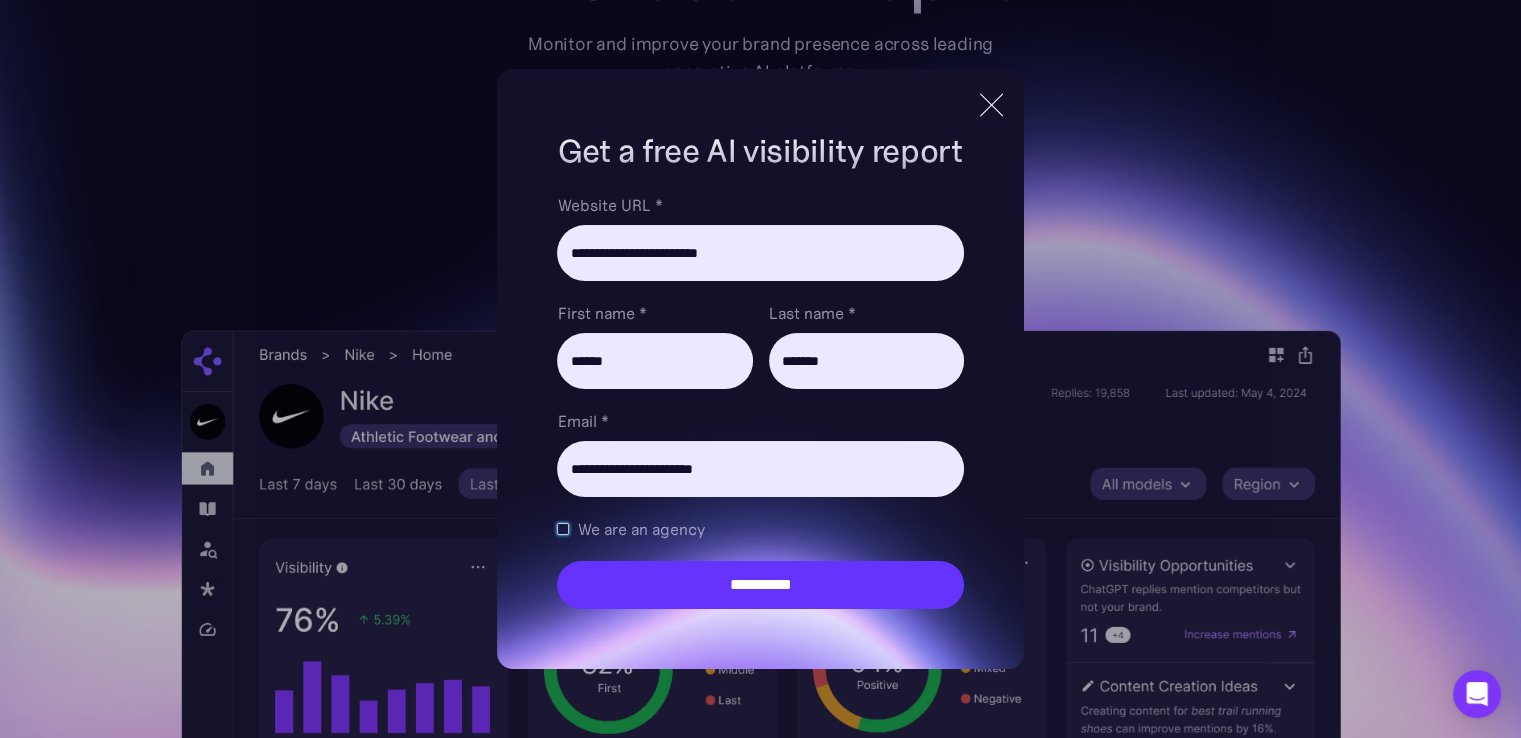 click on "We are an agency" at bounding box center [640, 529] 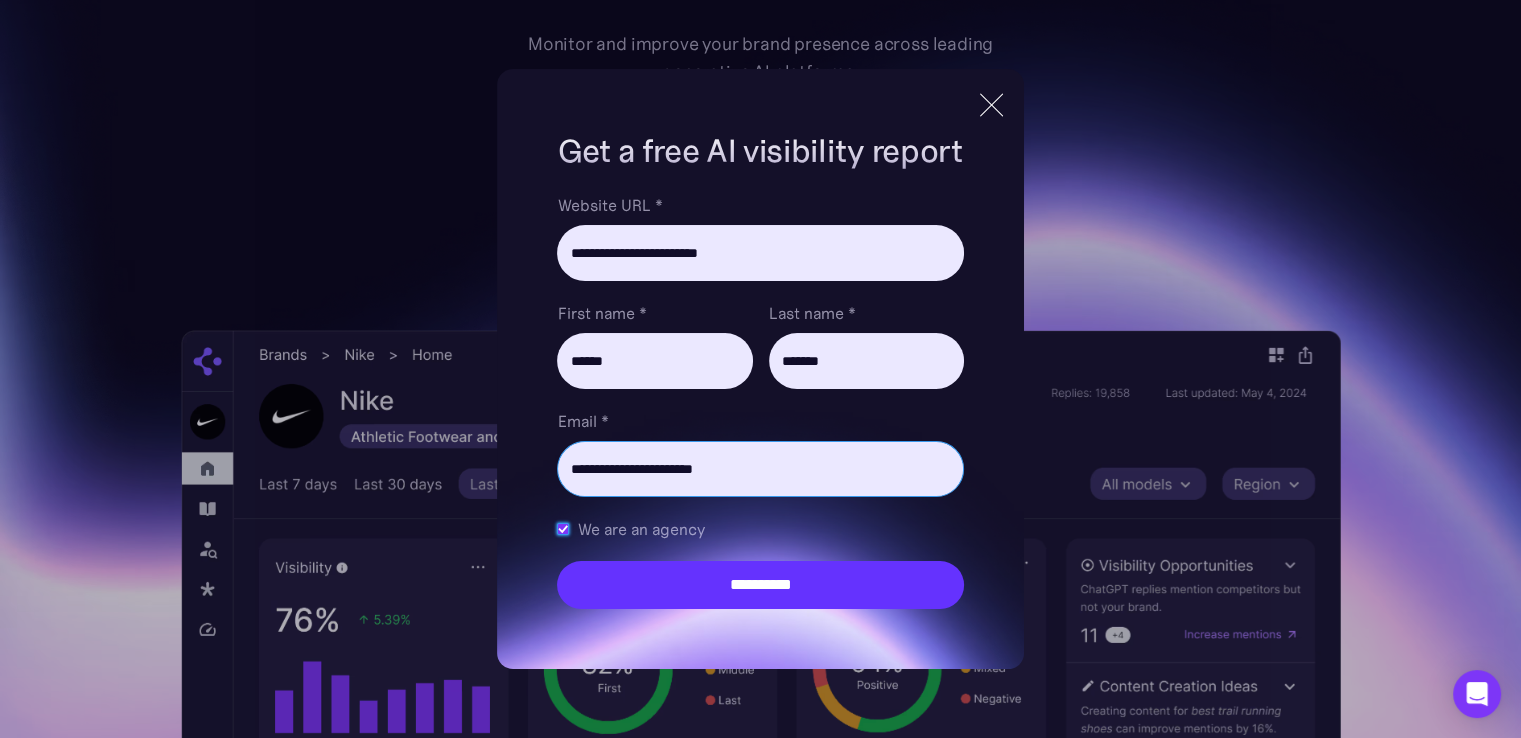 click on "**********" at bounding box center (760, 469) 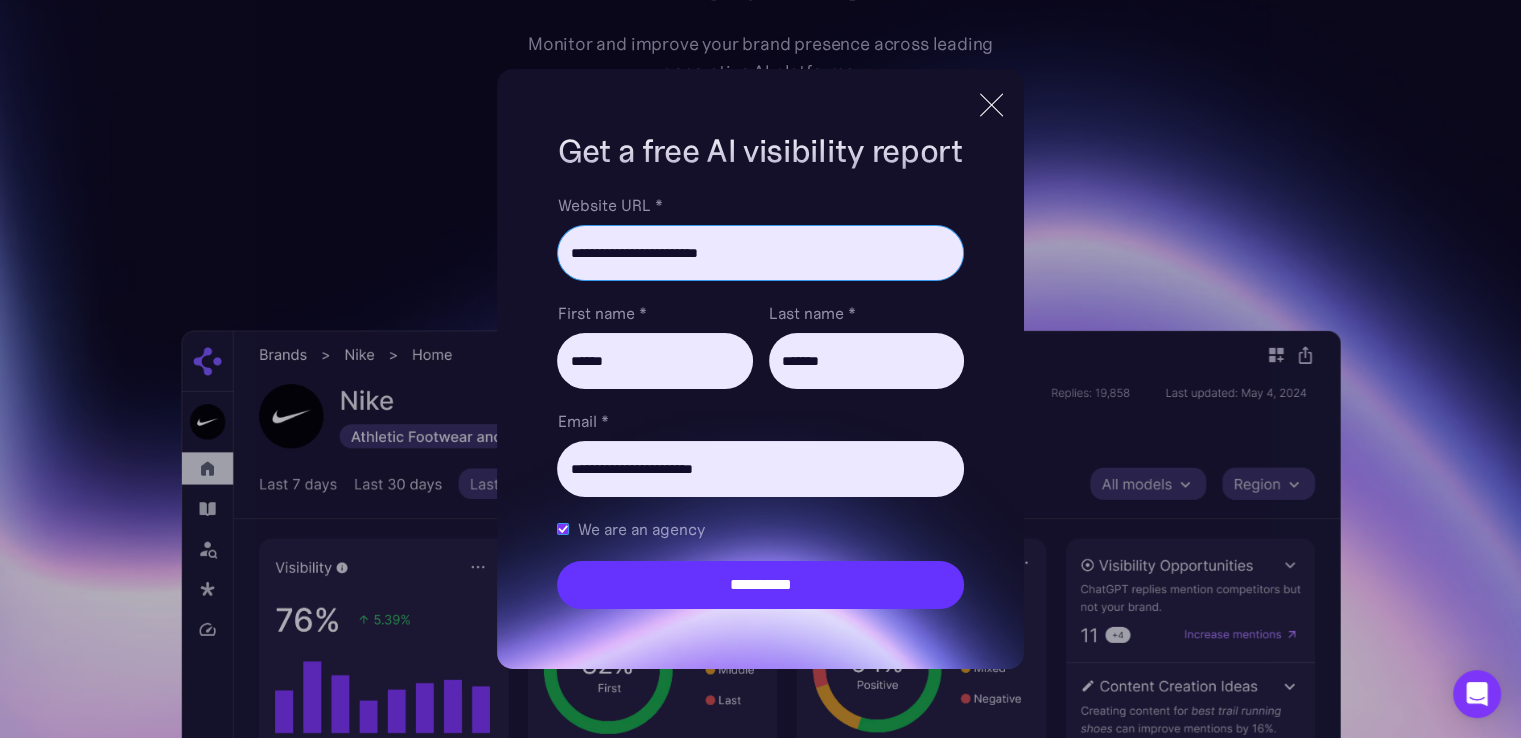 click on "**********" at bounding box center [760, 253] 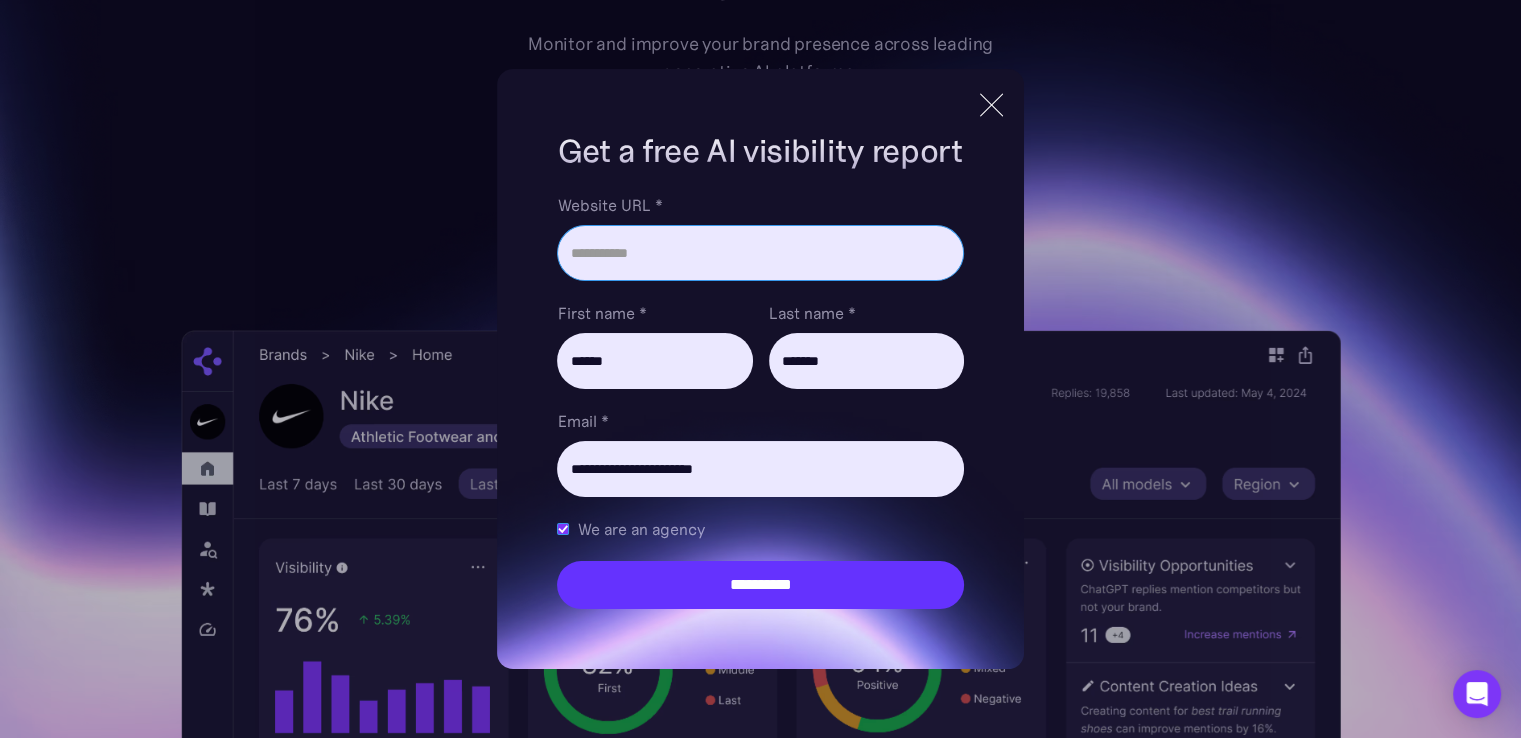 paste on "**********" 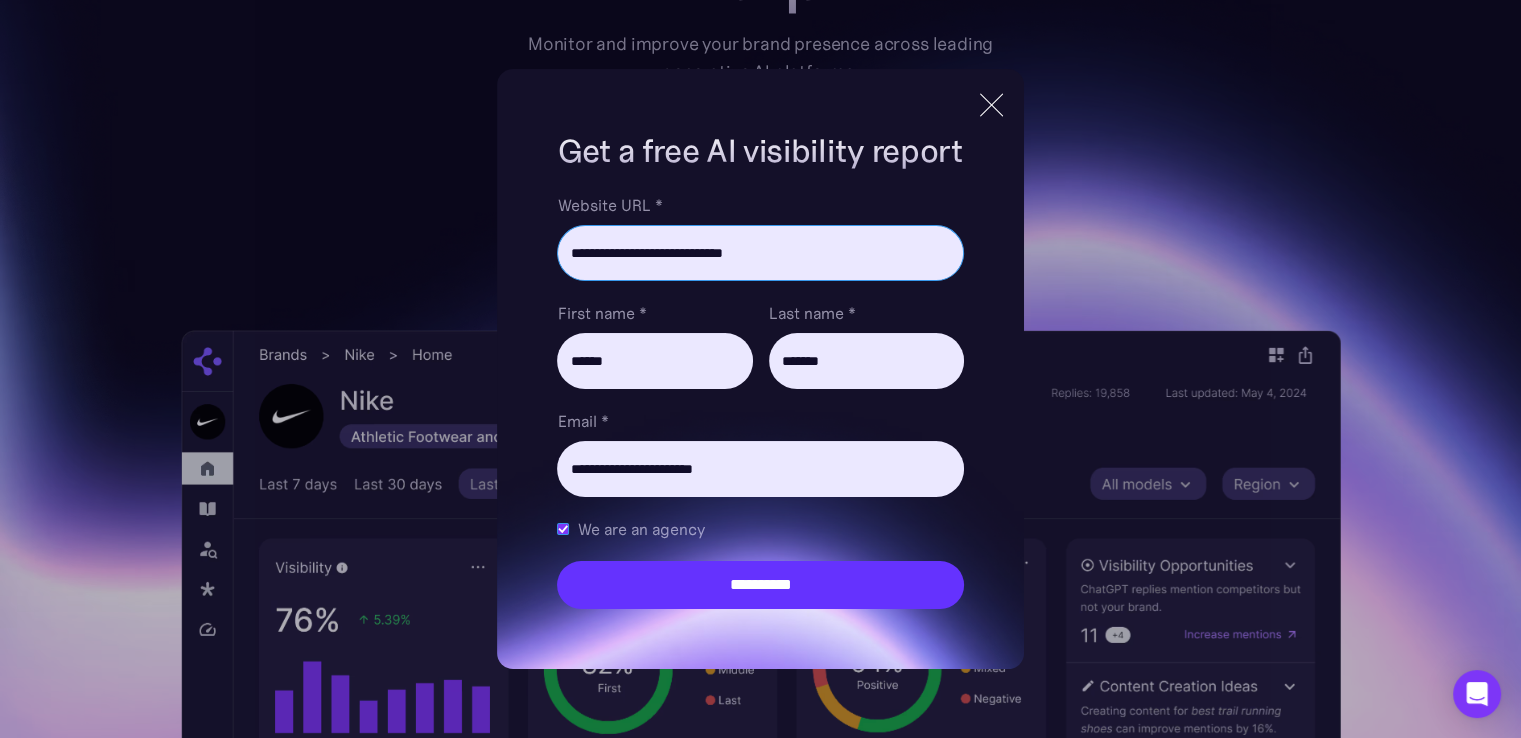 type on "**********" 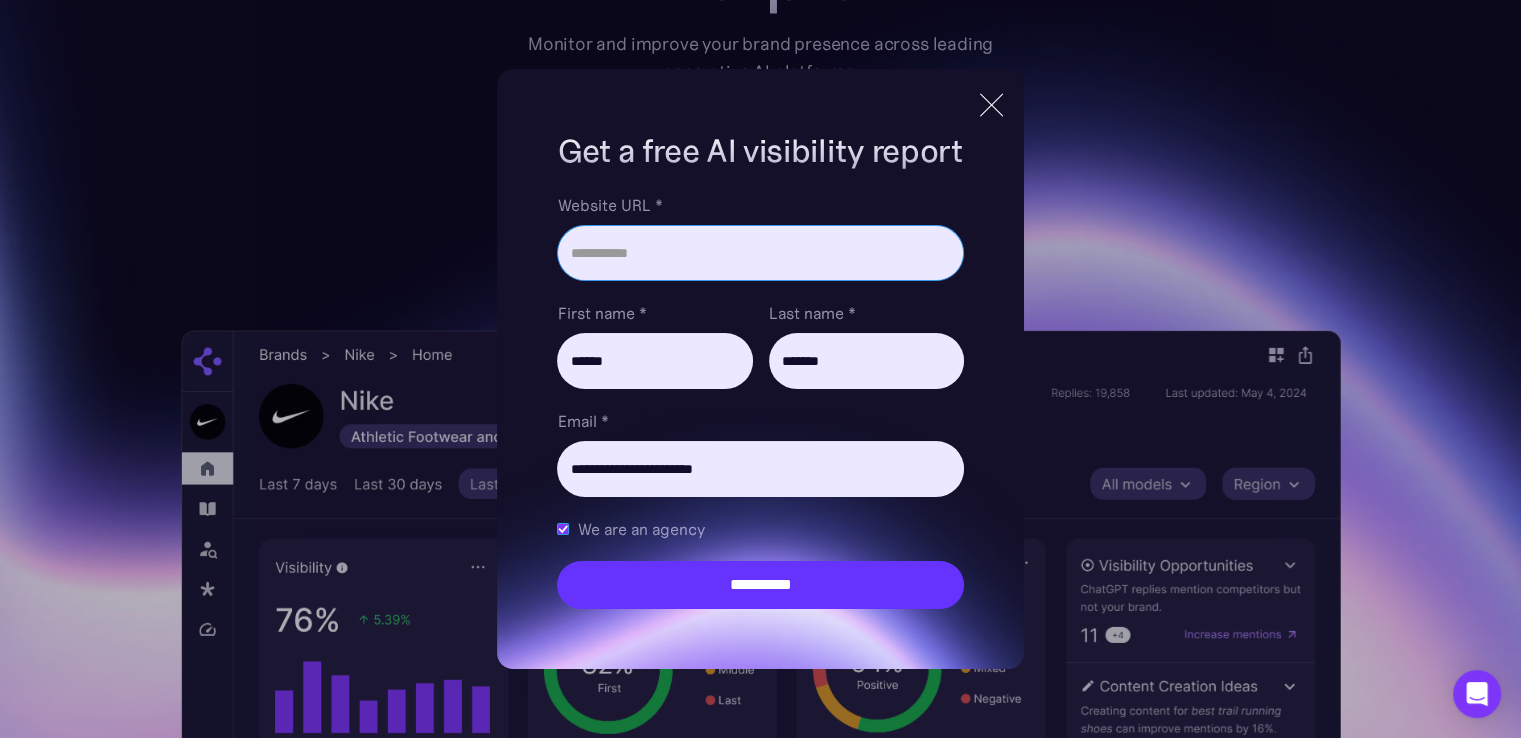paste on "**********" 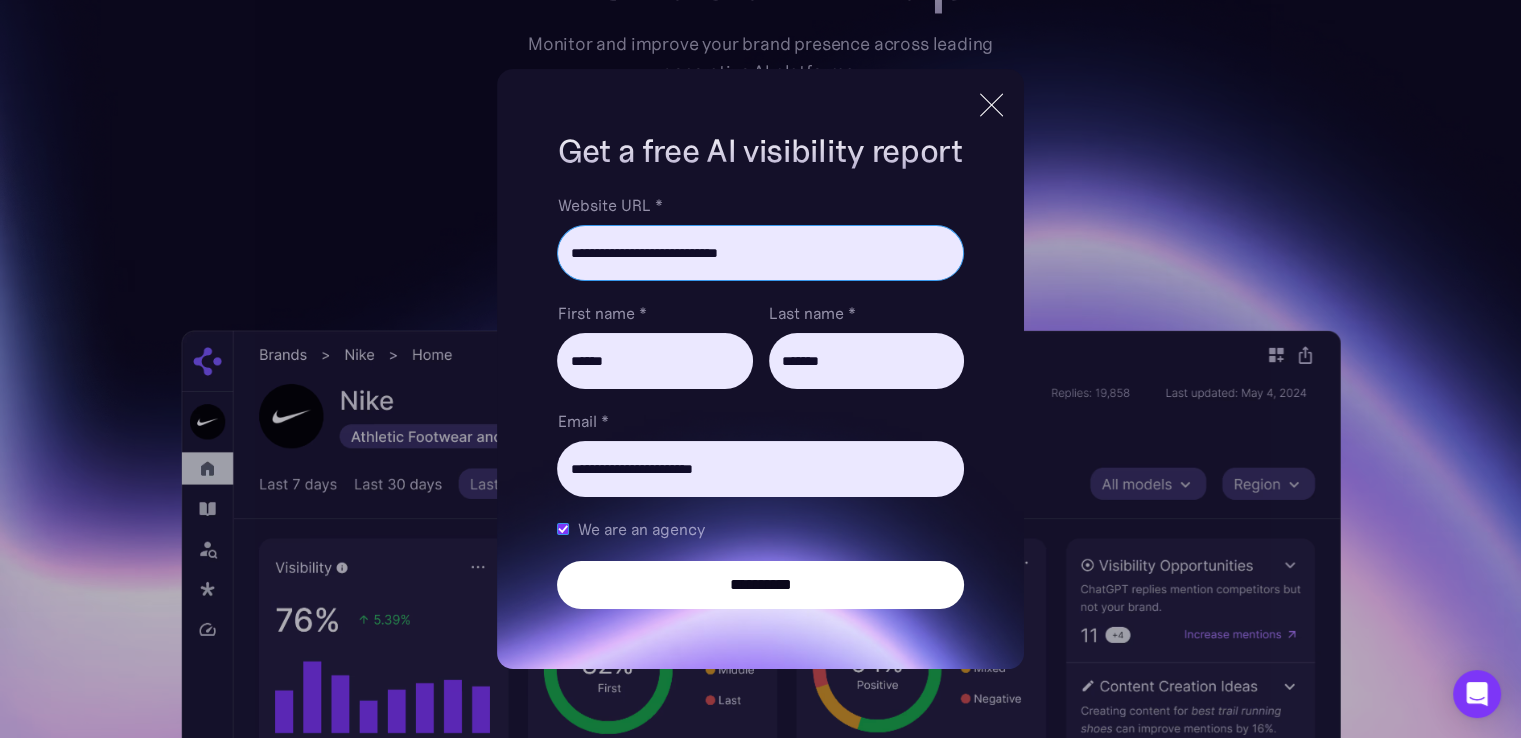 type on "**********" 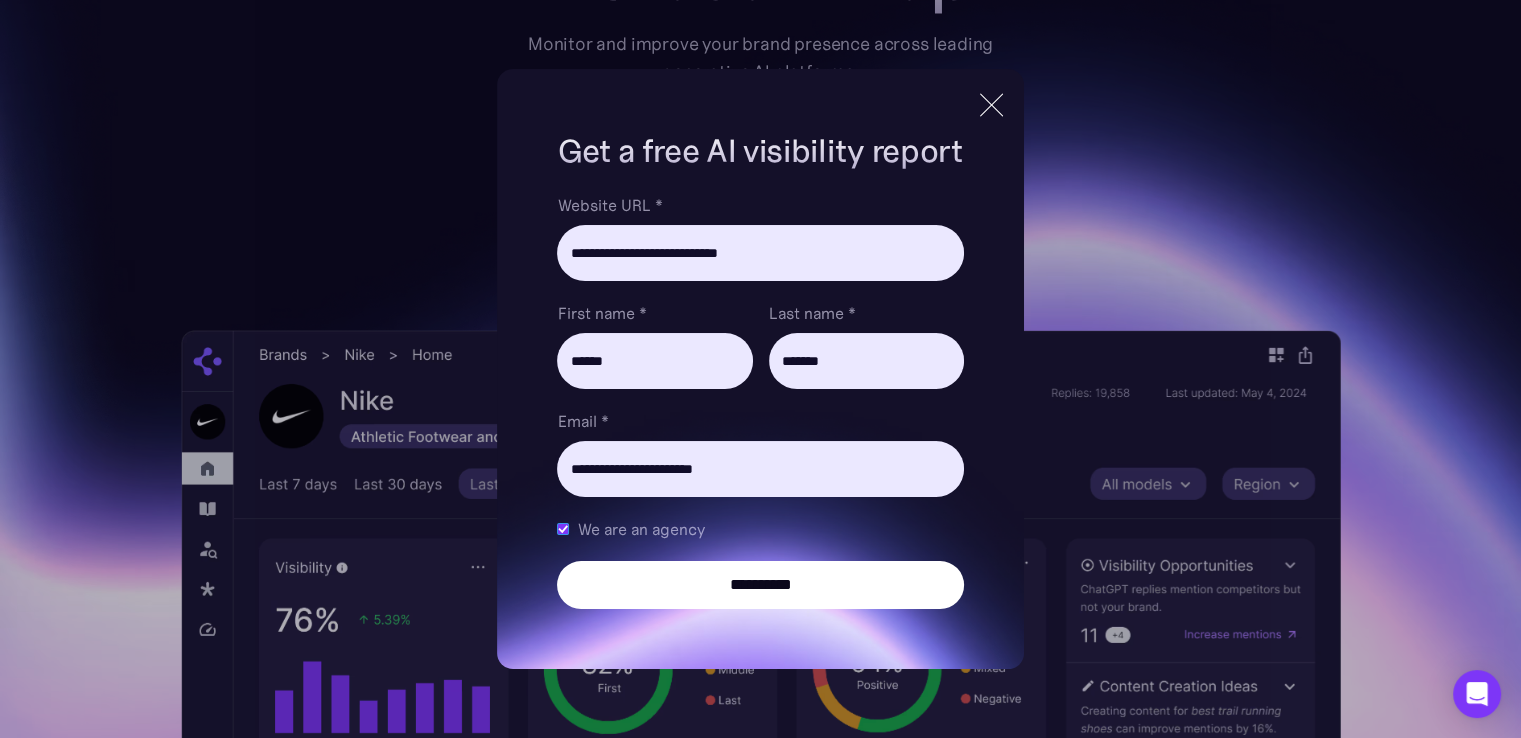 click on "**********" at bounding box center [760, 585] 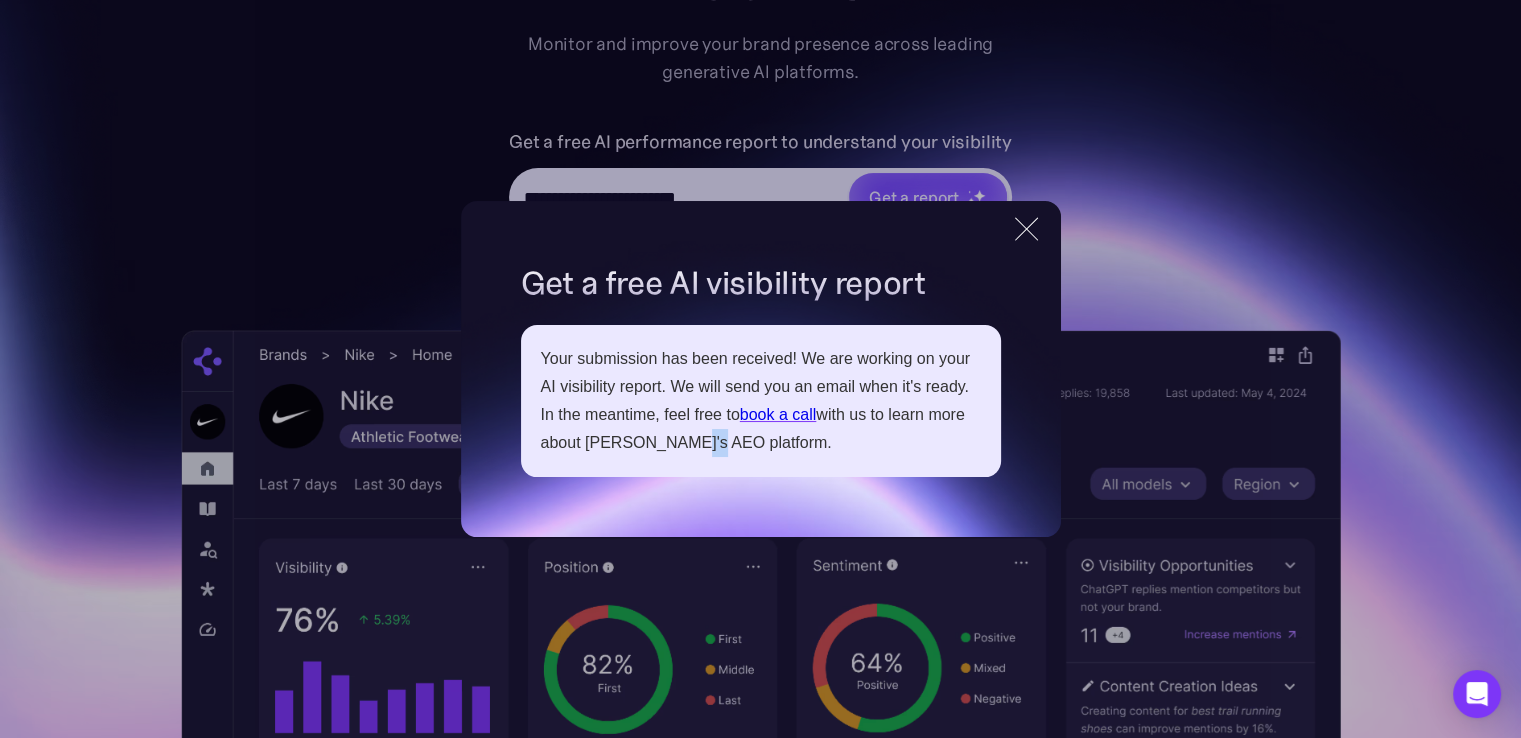 drag, startPoint x: 665, startPoint y: 444, endPoint x: 700, endPoint y: 448, distance: 35.22783 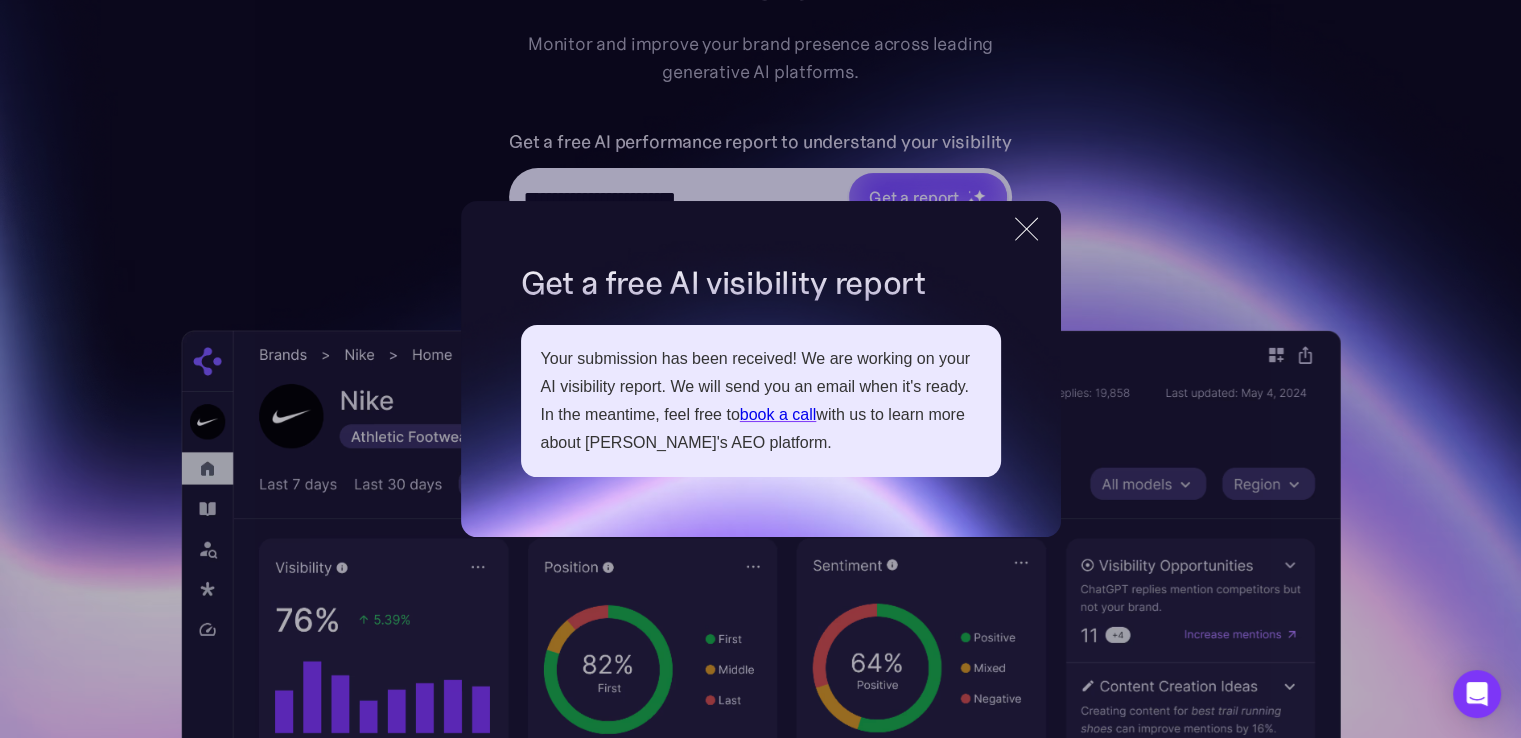 click on "Get a free AI visibility report" at bounding box center [761, 283] 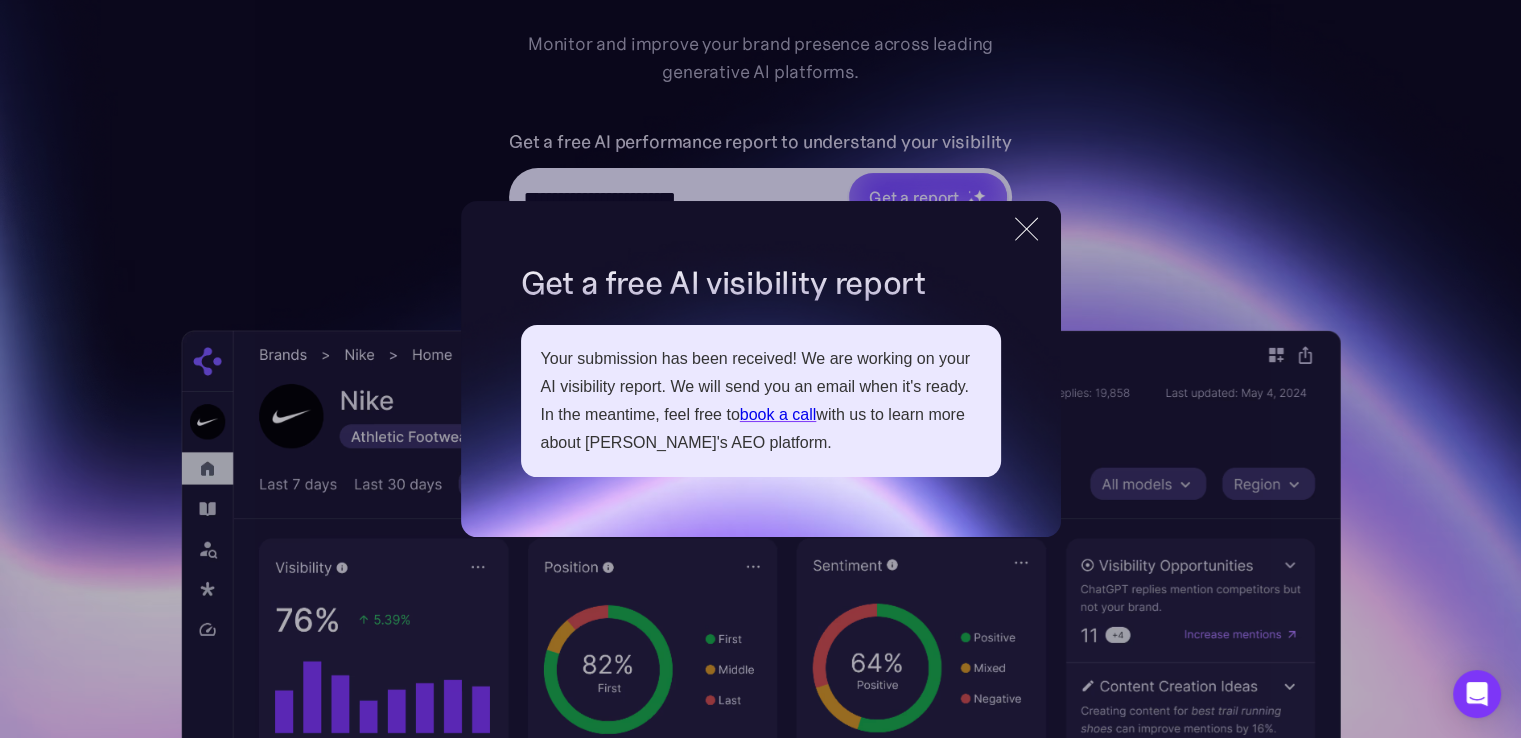 click at bounding box center (1026, 229) 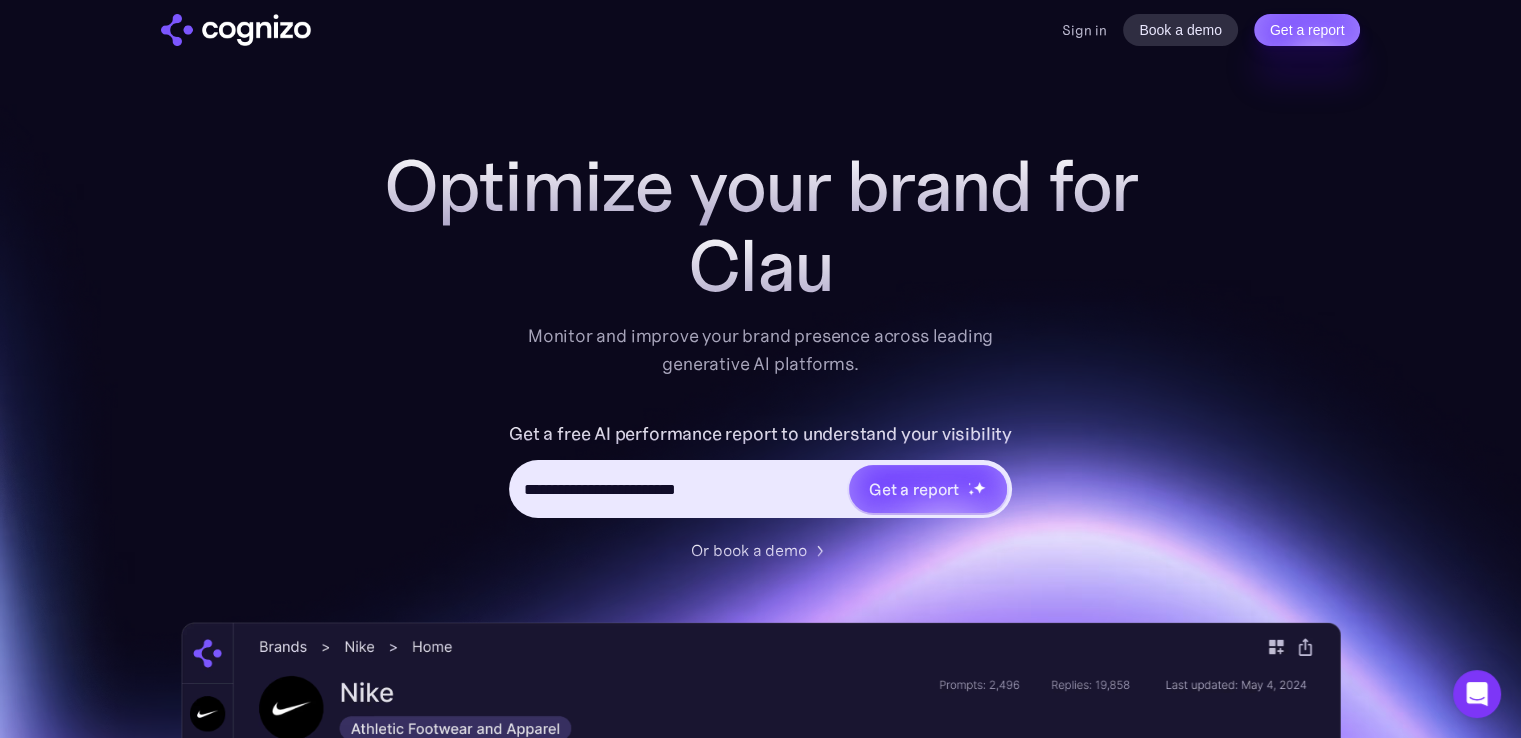 scroll, scrollTop: 0, scrollLeft: 0, axis: both 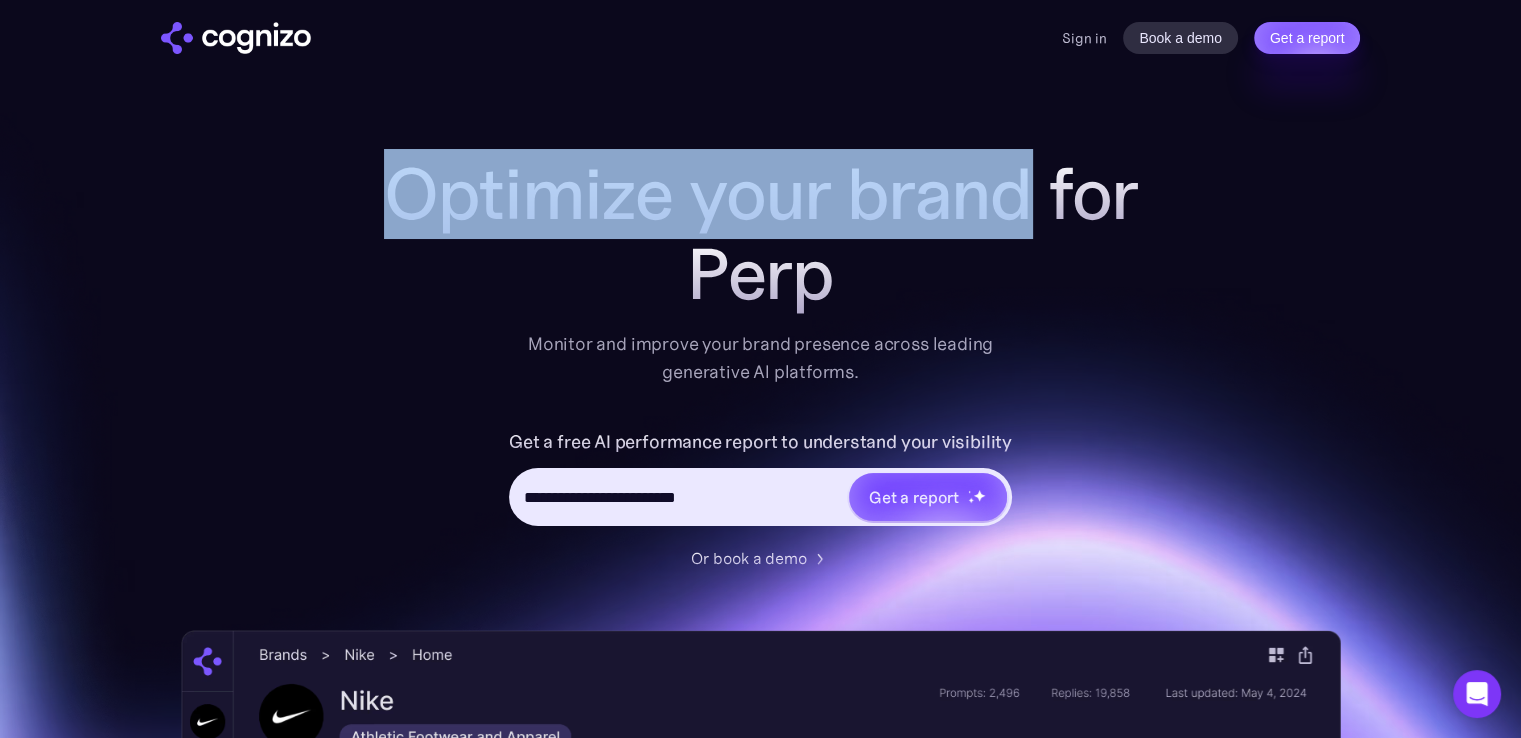drag, startPoint x: 446, startPoint y: 192, endPoint x: 1030, endPoint y: 201, distance: 584.06934 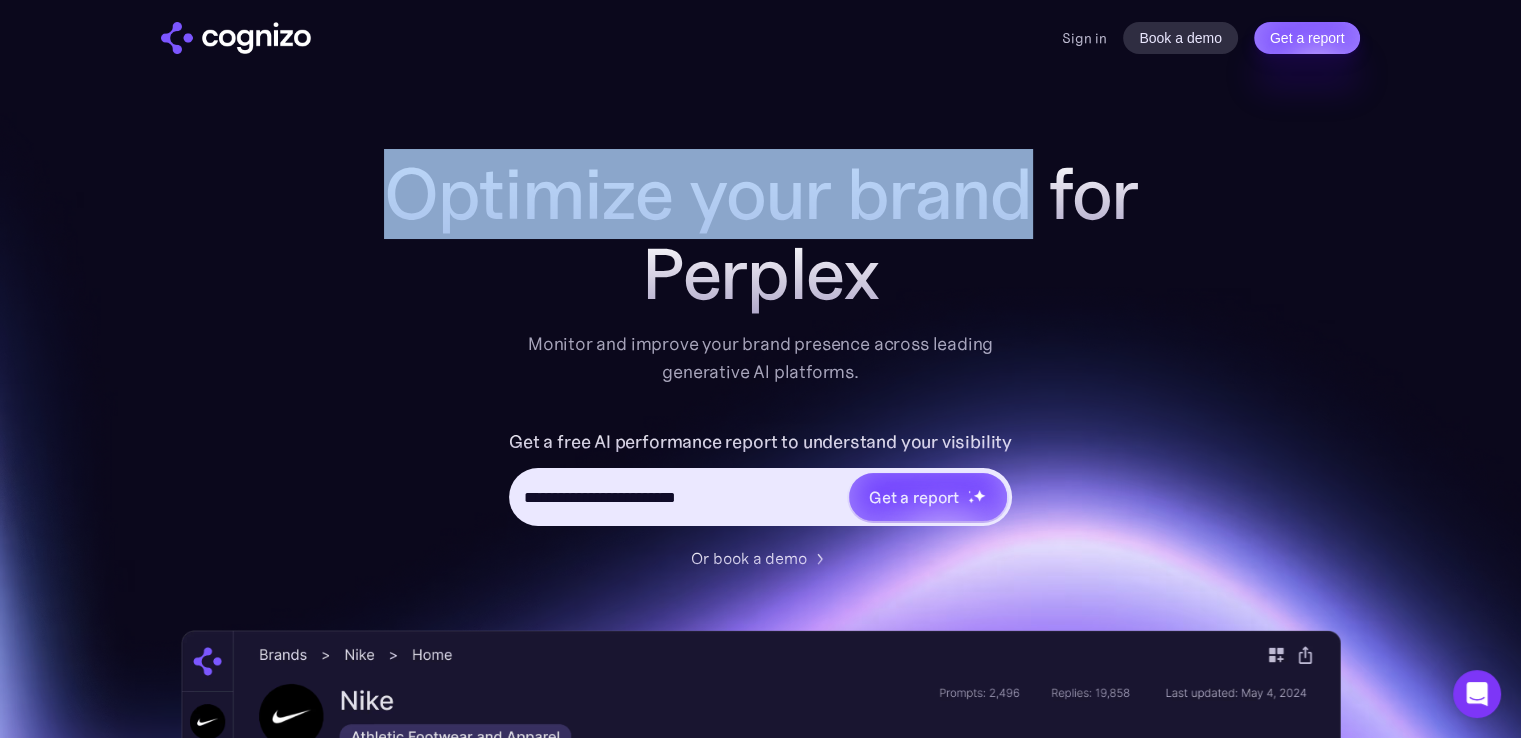 copy on "Optimize your brand" 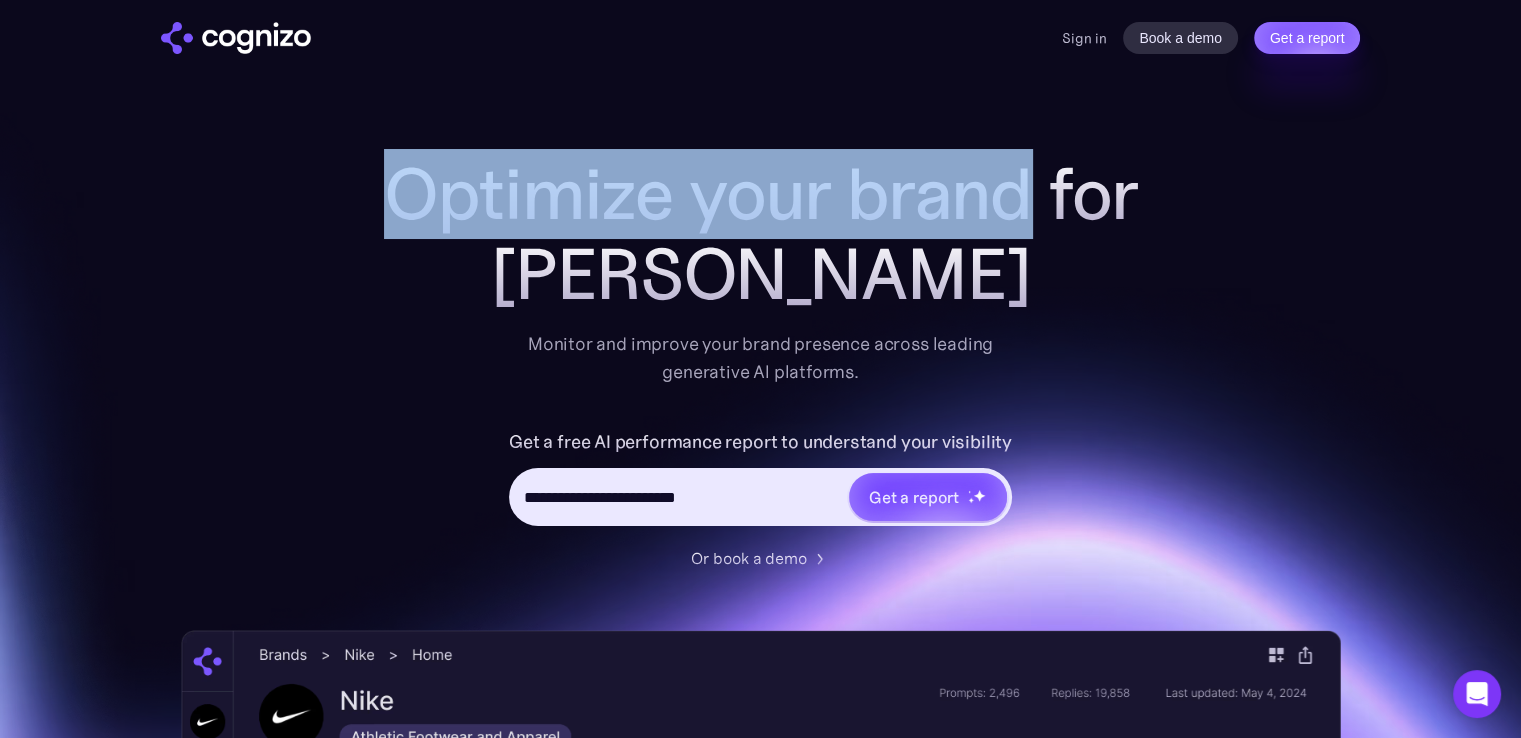 copy on "Optimize your brand" 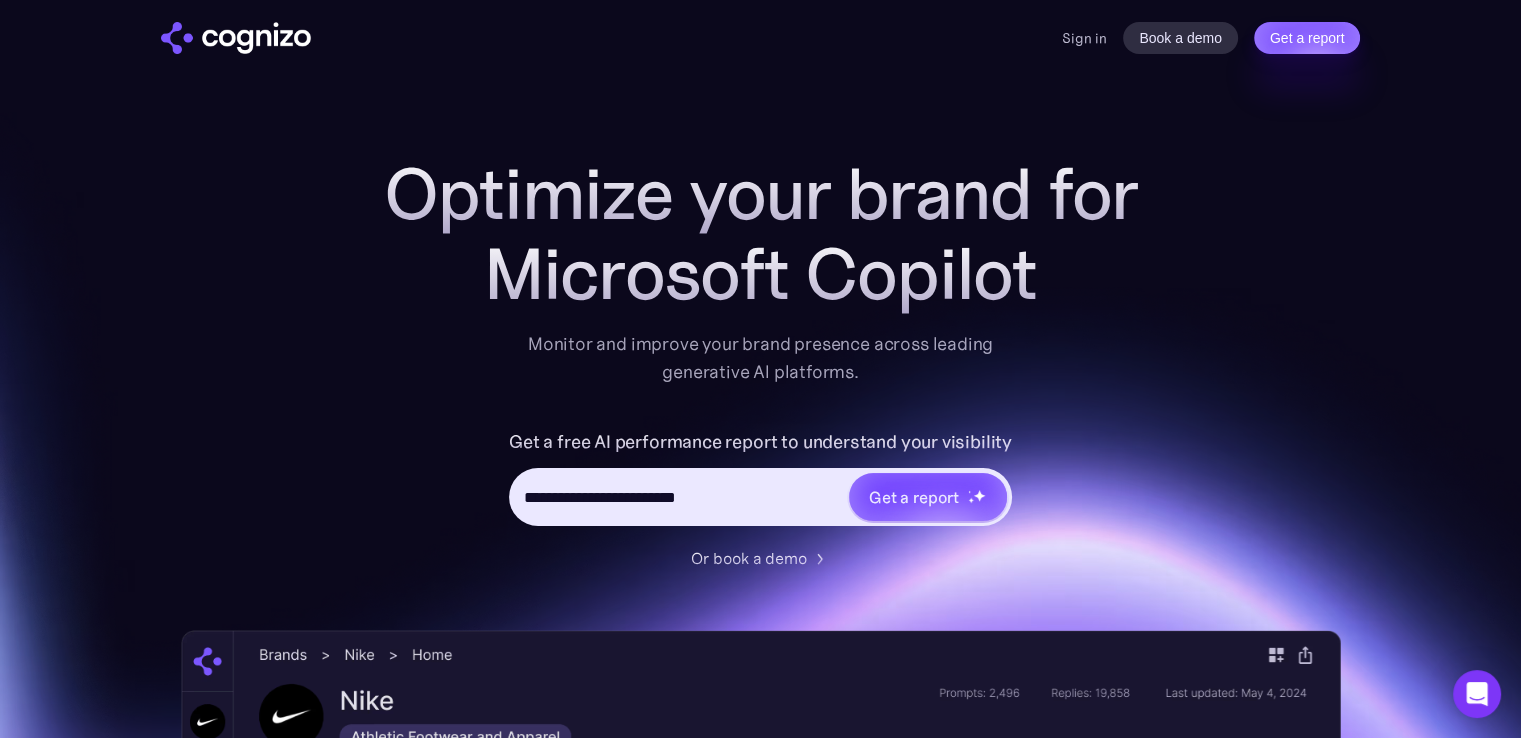 click on "Microsoft Copilot" at bounding box center (761, 274) 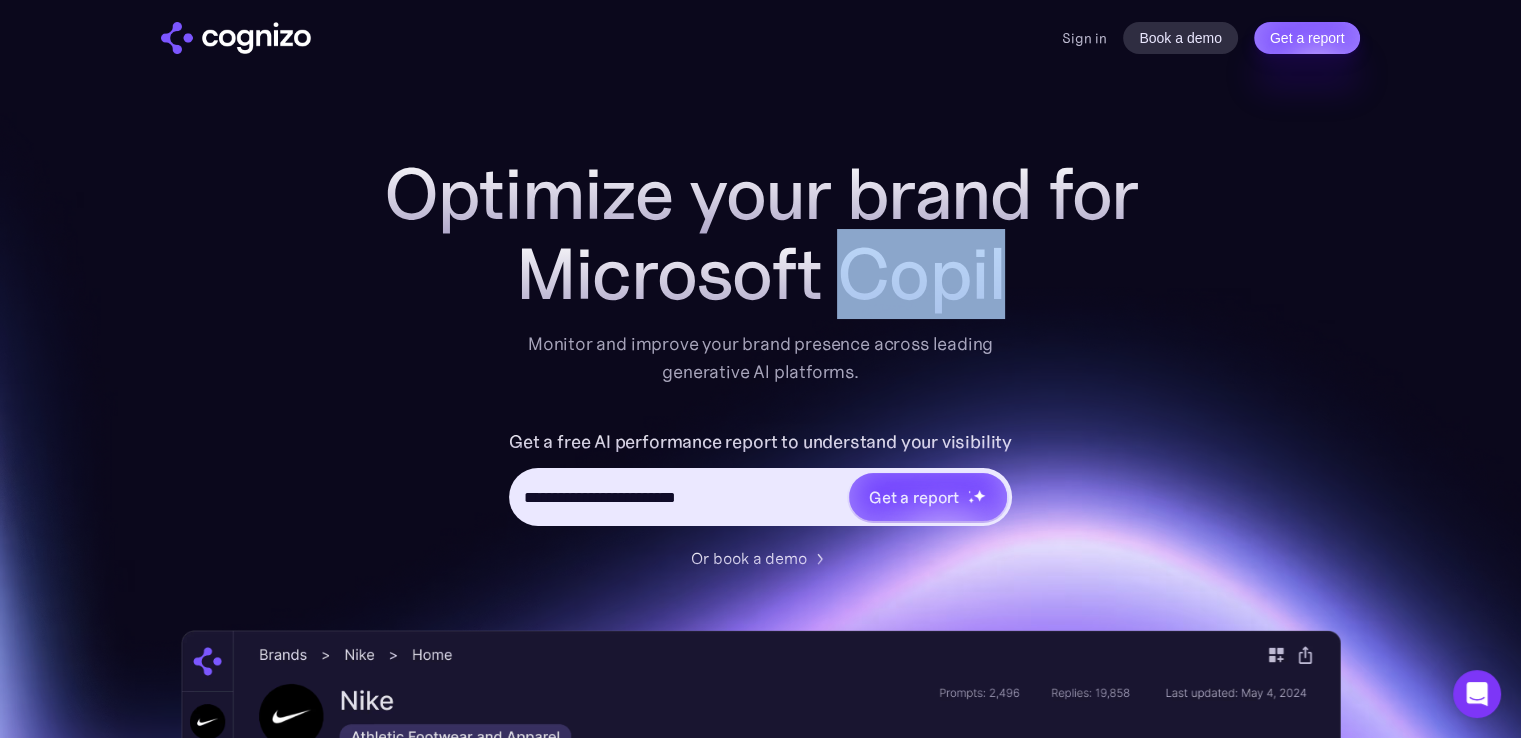 click on "Microsoft Copil" at bounding box center (761, 274) 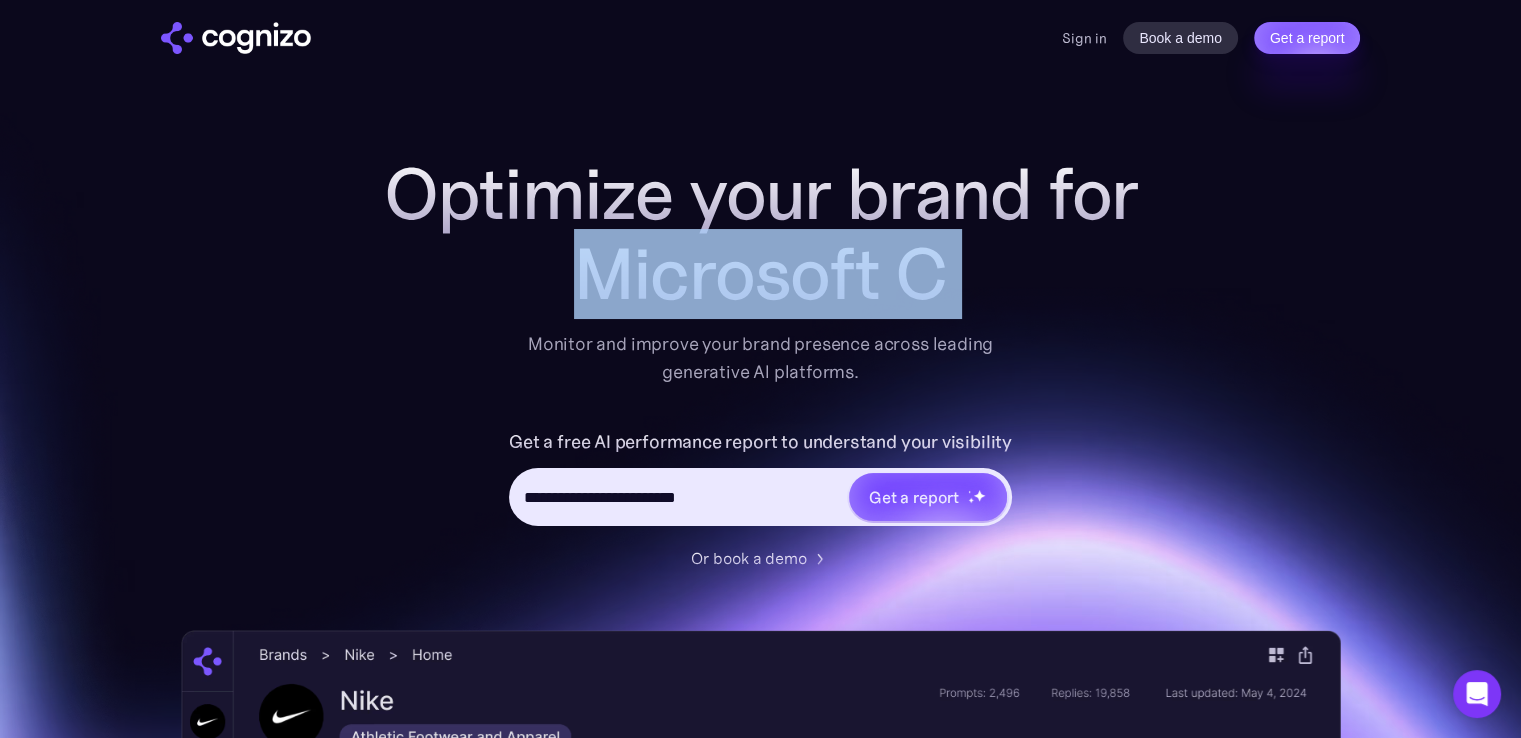 click on "Microsoft C" at bounding box center (761, 274) 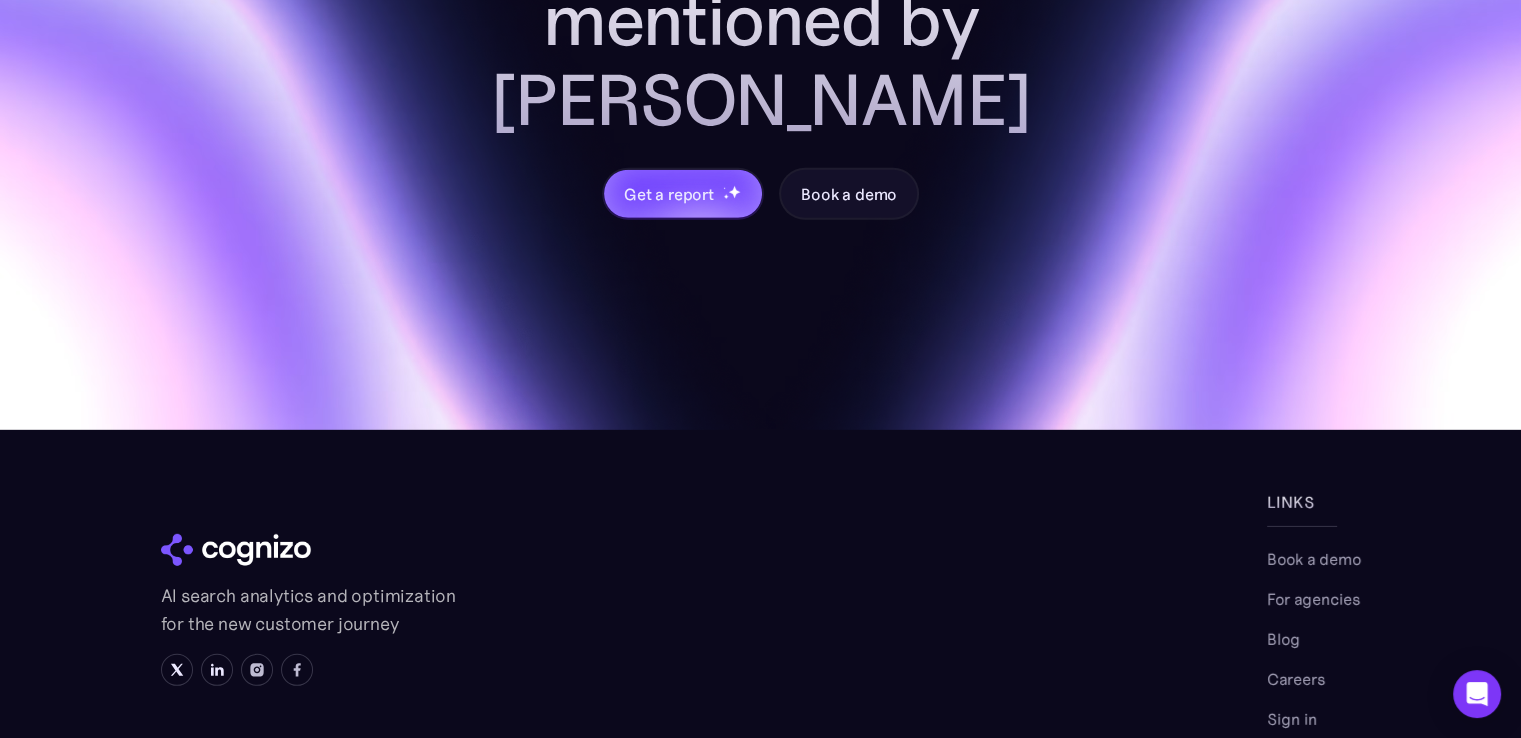 scroll, scrollTop: 5891, scrollLeft: 0, axis: vertical 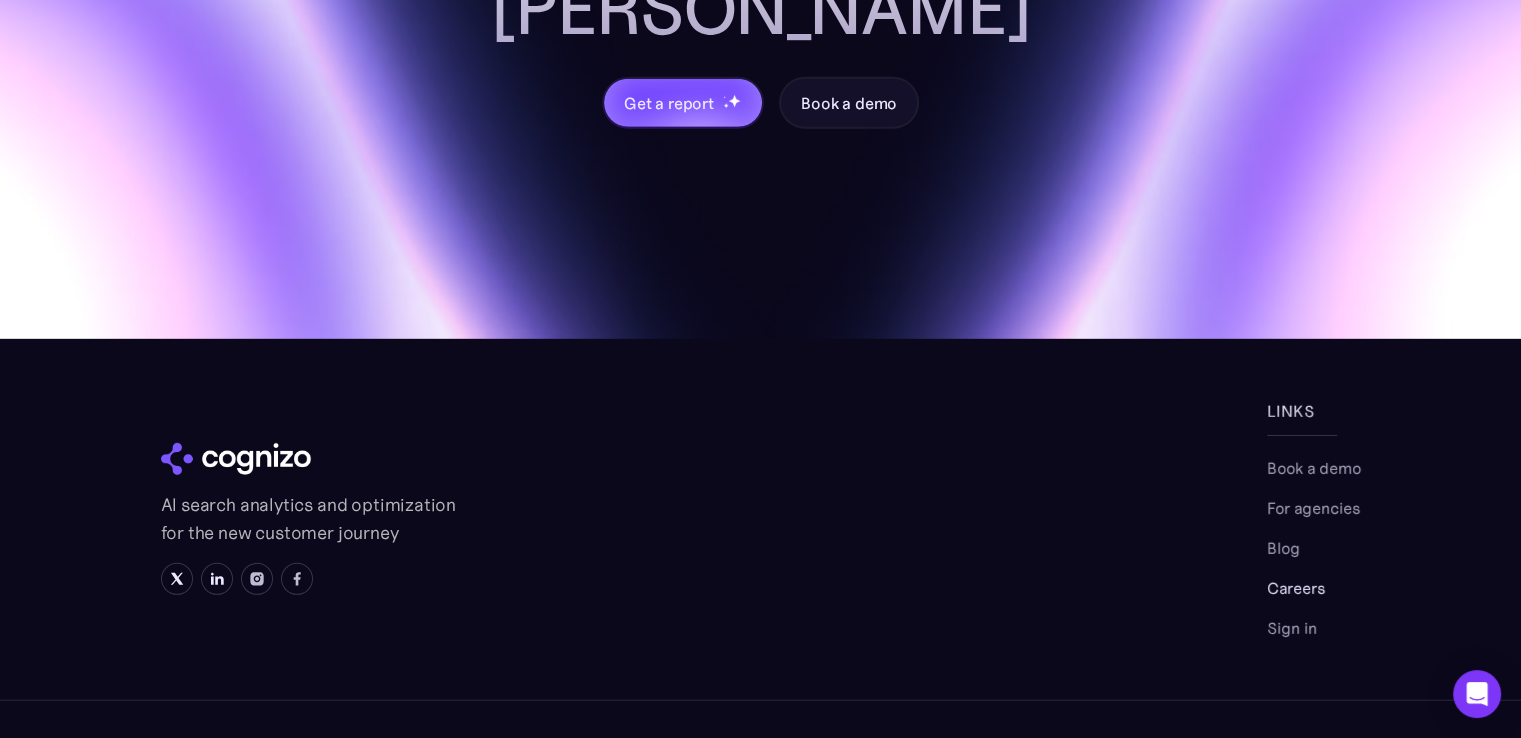 click on "Careers" at bounding box center (1296, 588) 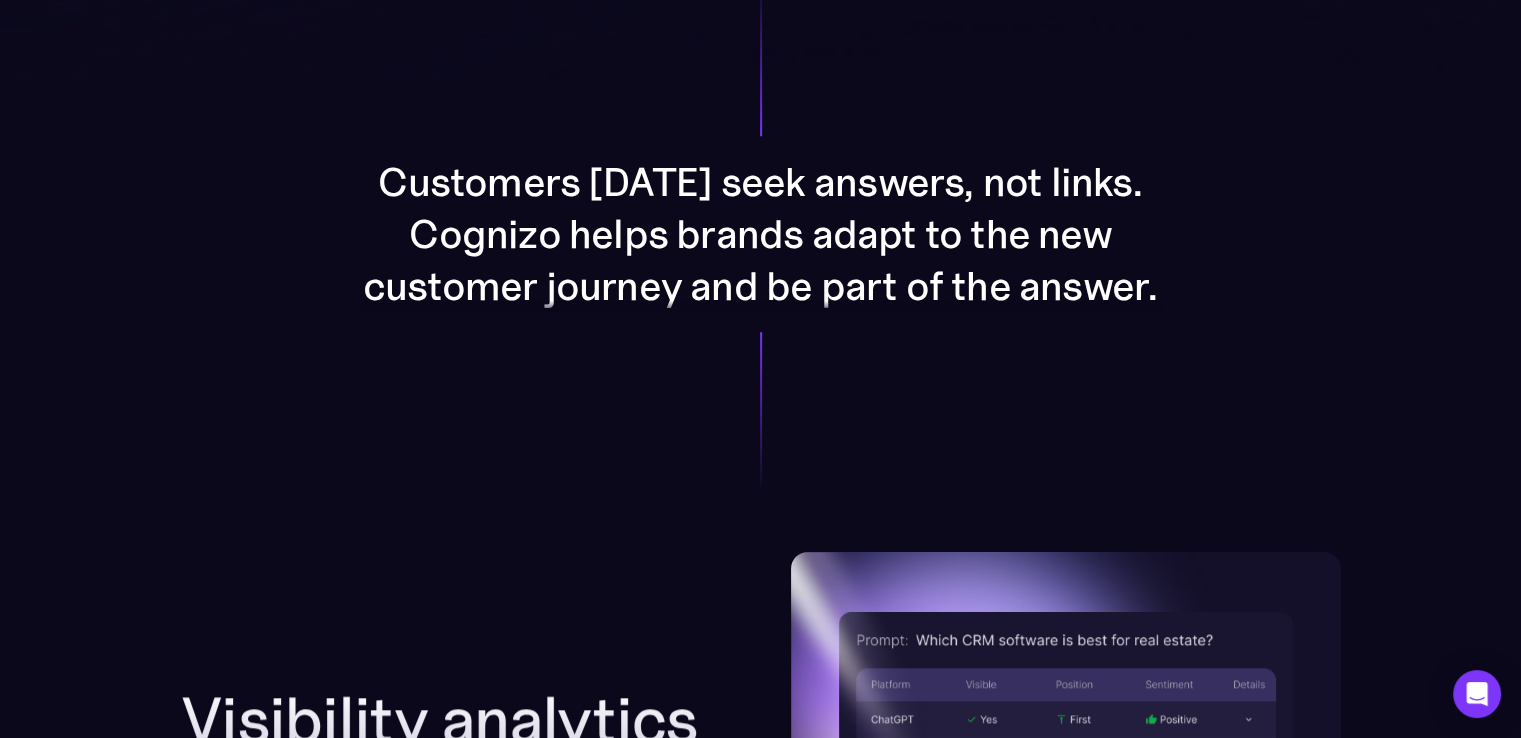 scroll, scrollTop: 0, scrollLeft: 0, axis: both 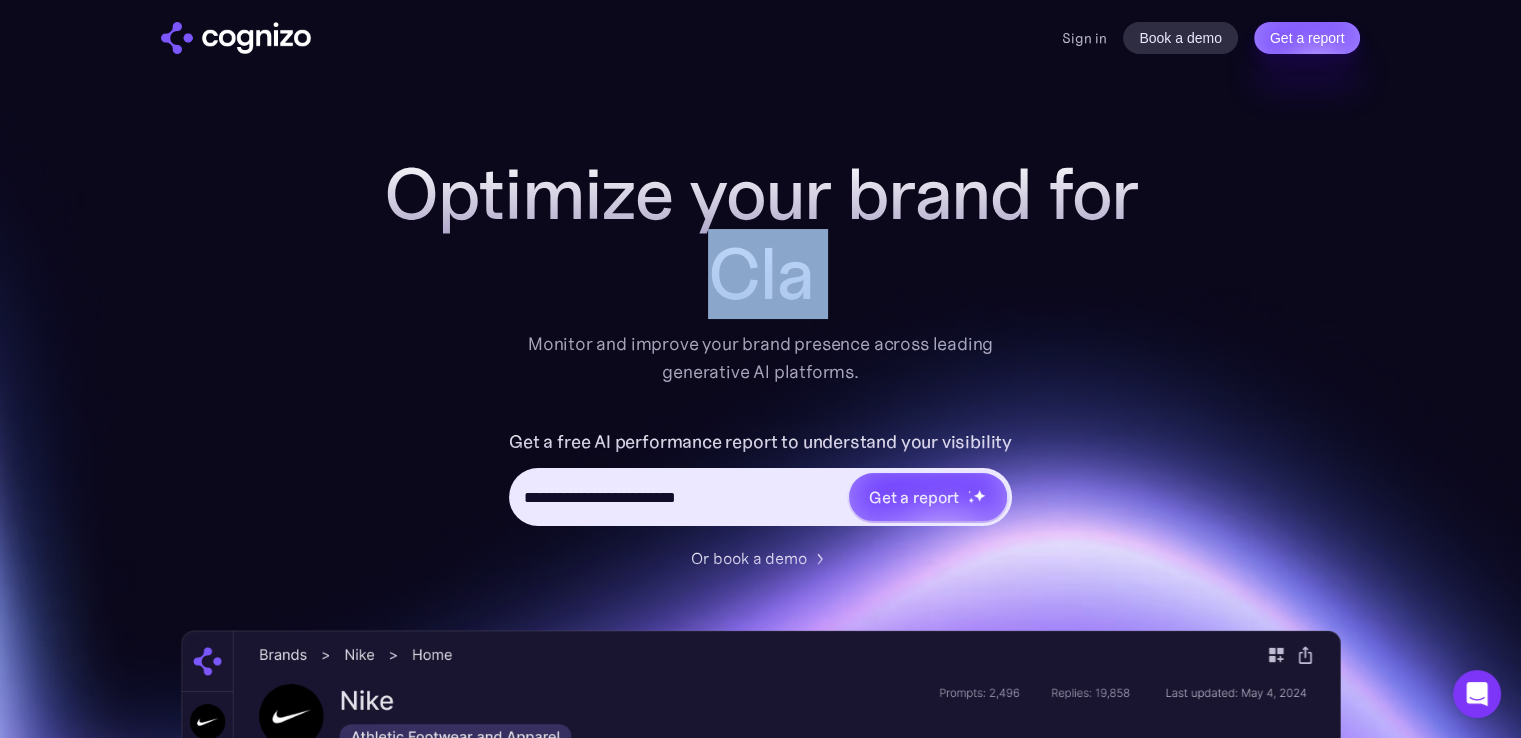 click on "**********" at bounding box center (761, 811) 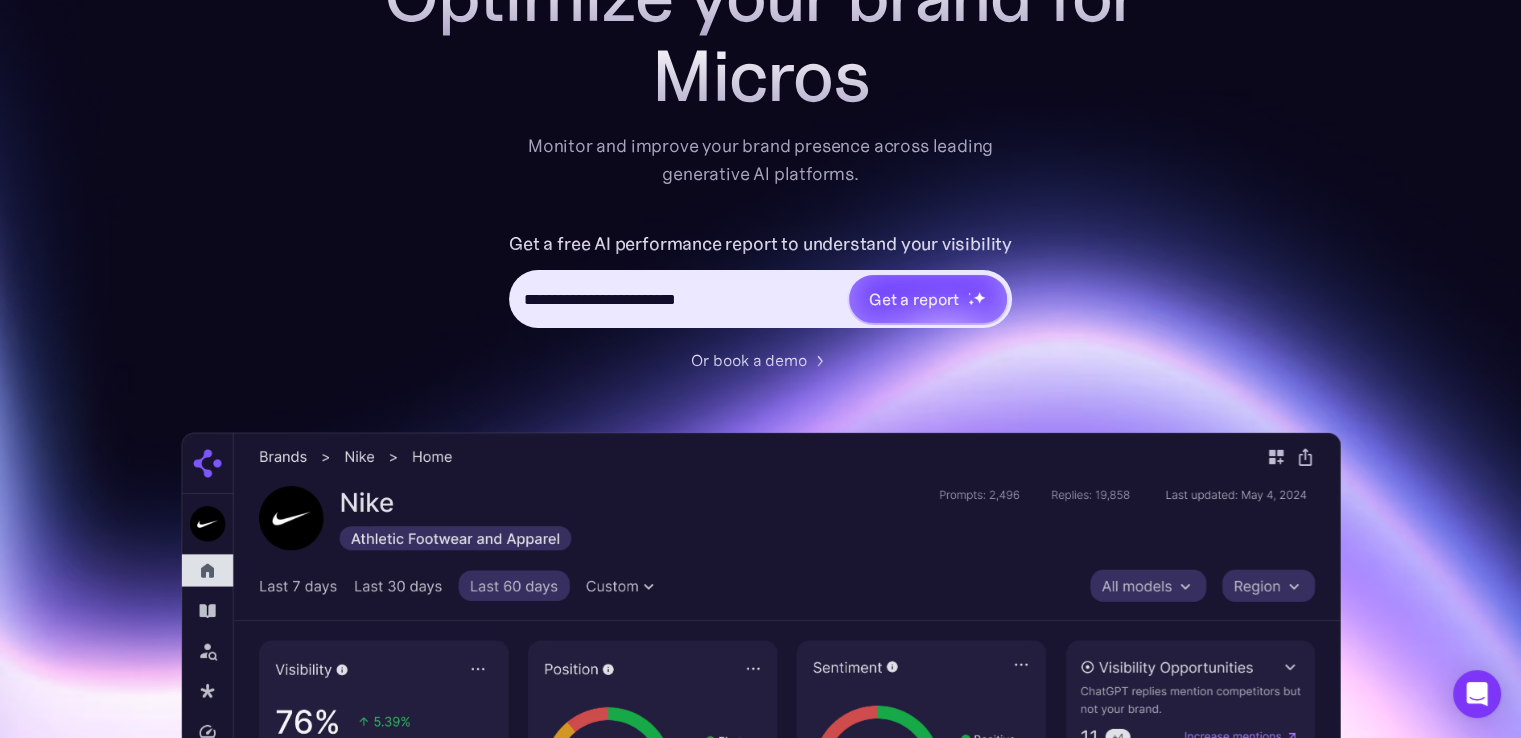 scroll, scrollTop: 200, scrollLeft: 0, axis: vertical 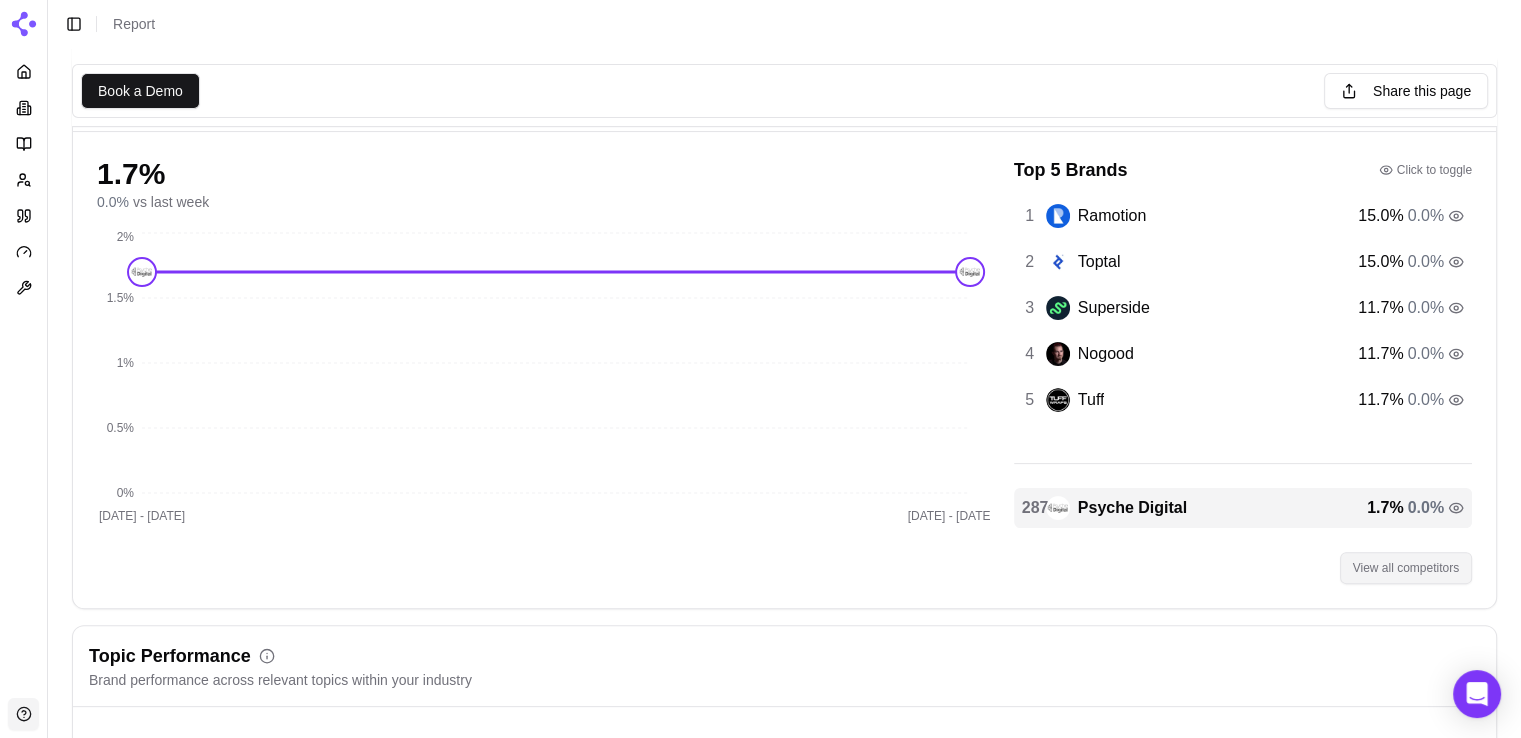 click on "View all competitors" at bounding box center [1406, 568] 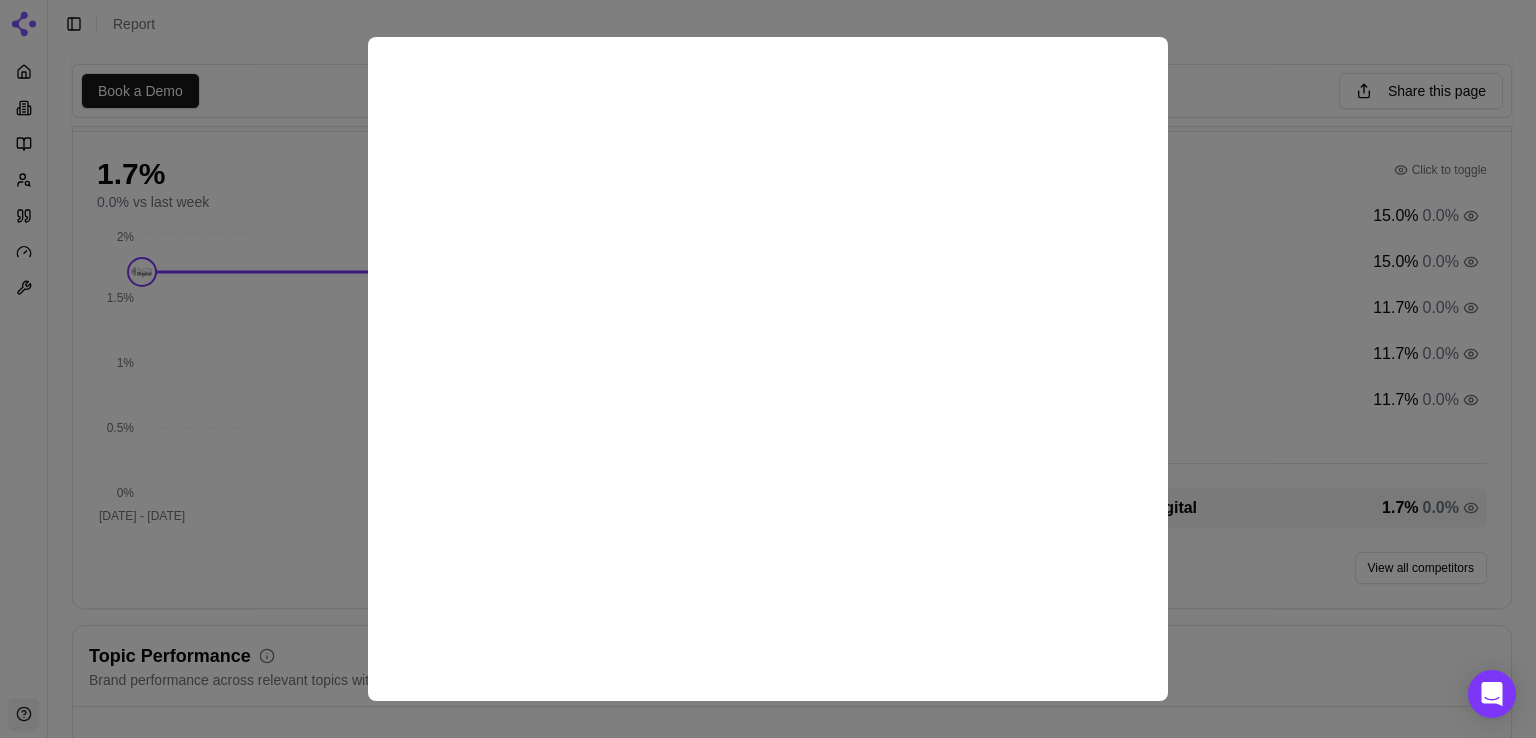 click at bounding box center [768, 369] 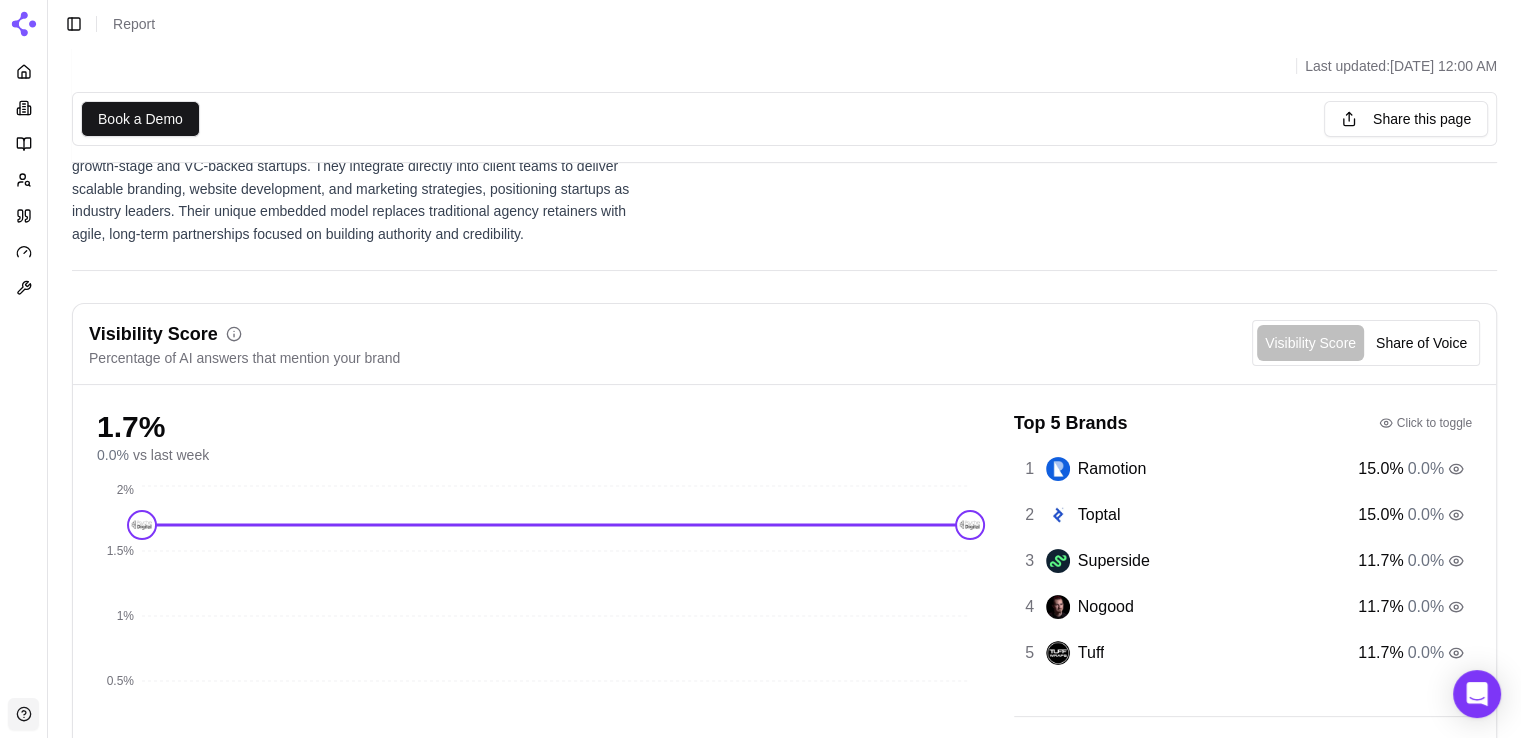 scroll, scrollTop: 0, scrollLeft: 0, axis: both 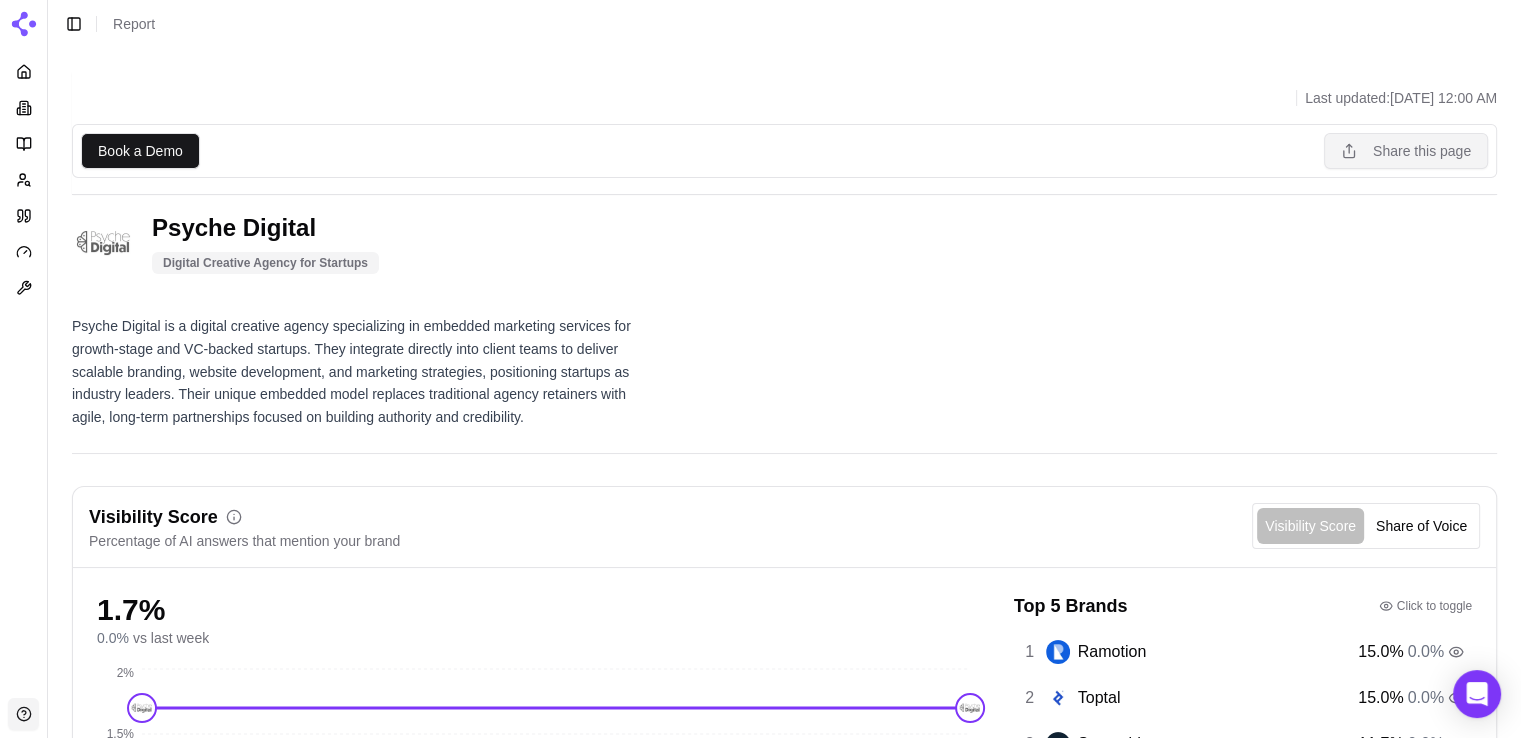click on "Share this page" at bounding box center [1406, 151] 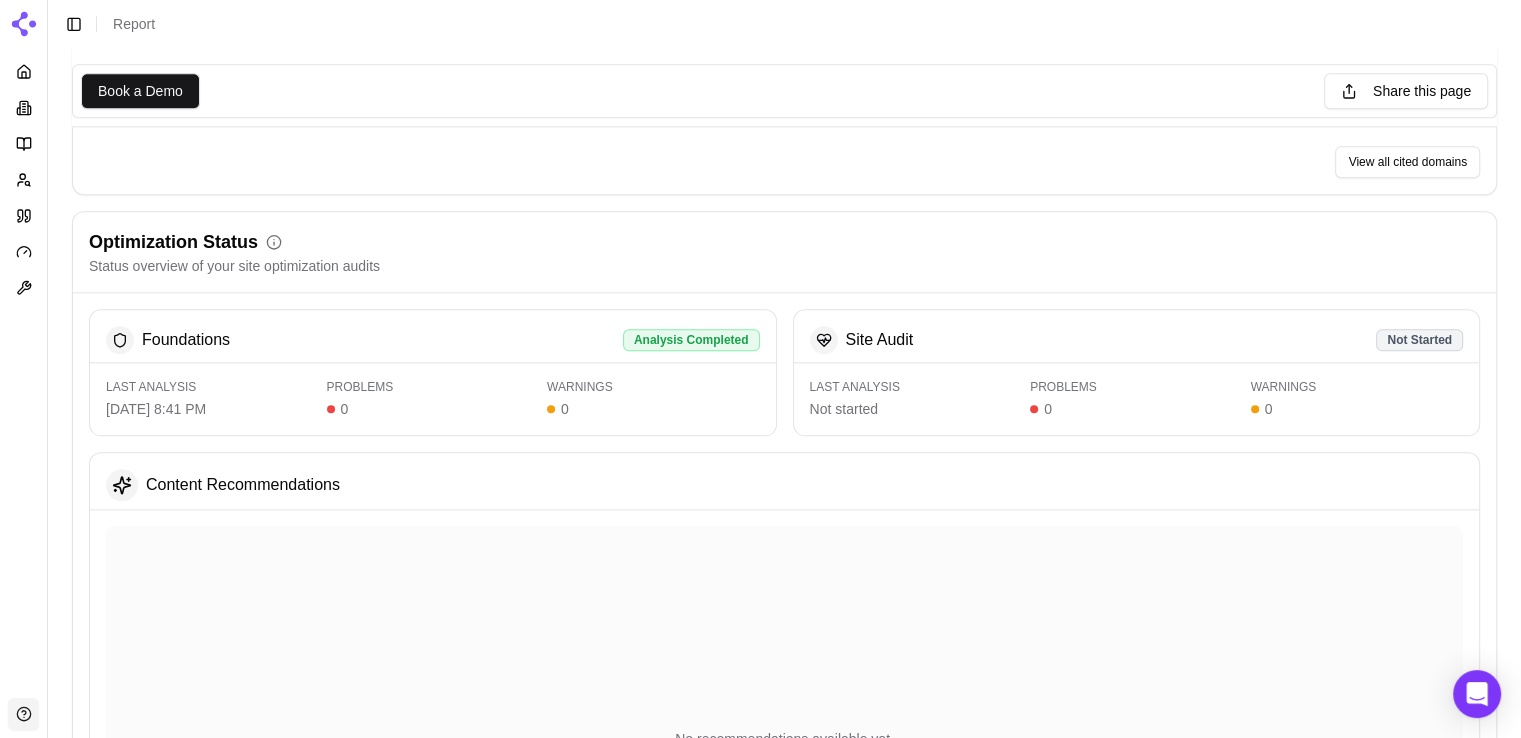 scroll, scrollTop: 2300, scrollLeft: 0, axis: vertical 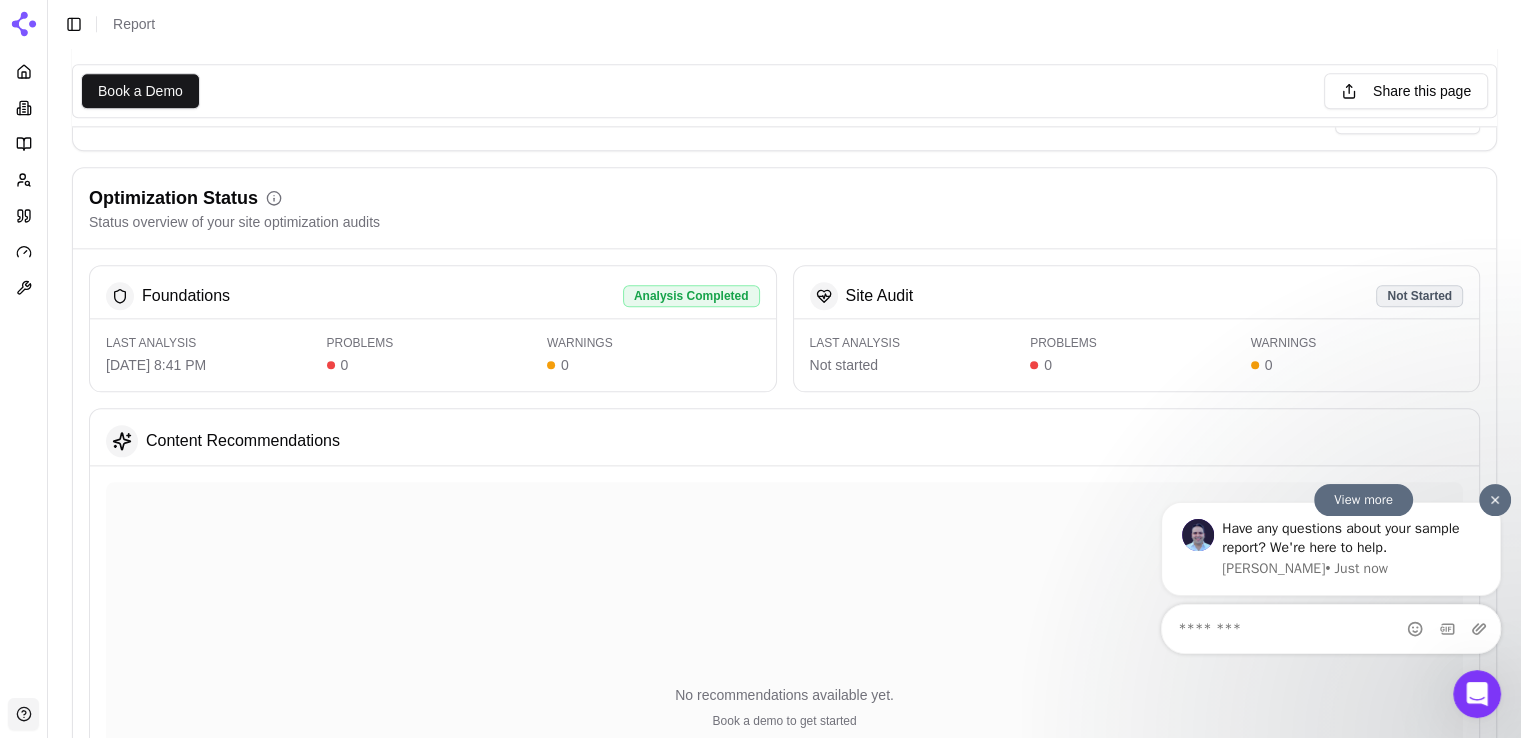 click at bounding box center (1495, 500) 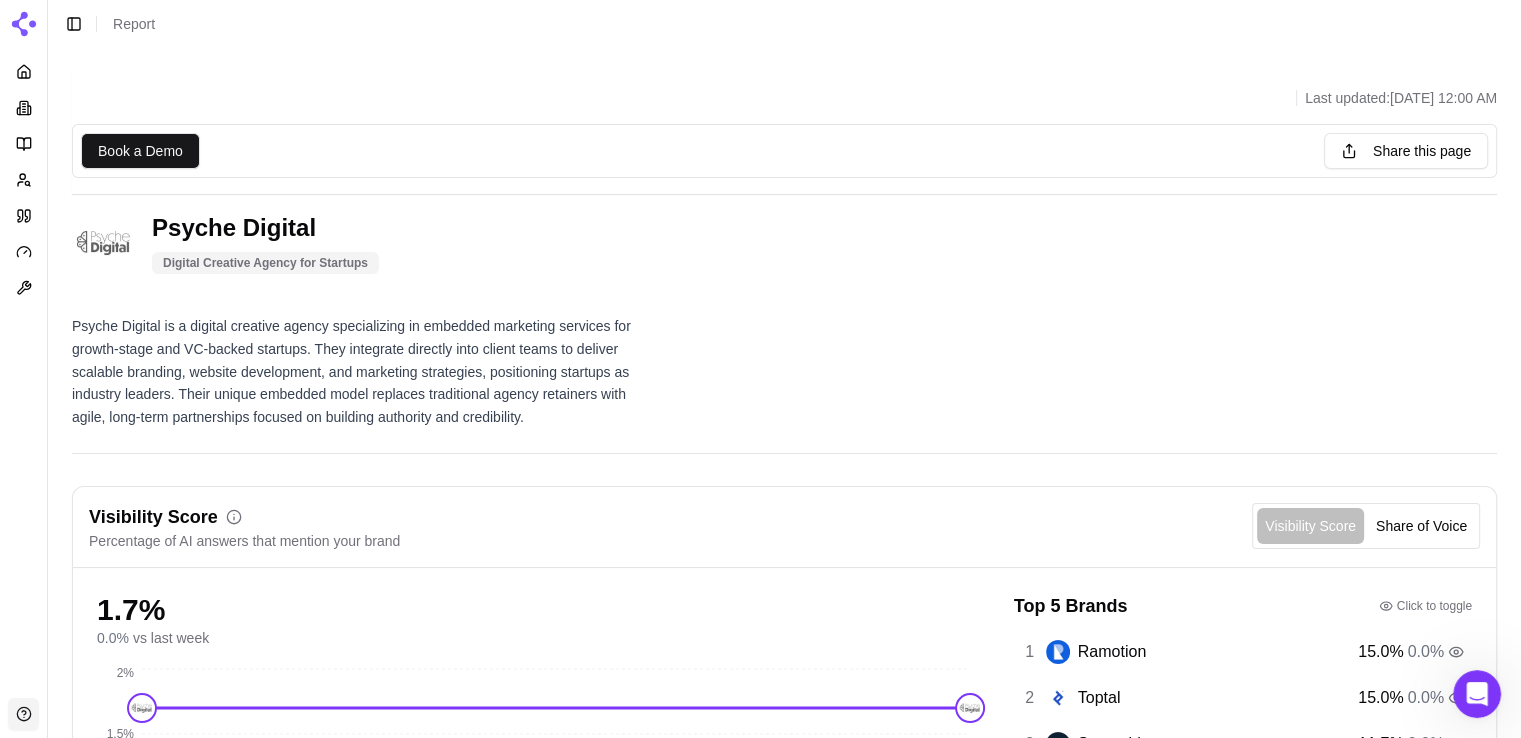 scroll, scrollTop: 0, scrollLeft: 0, axis: both 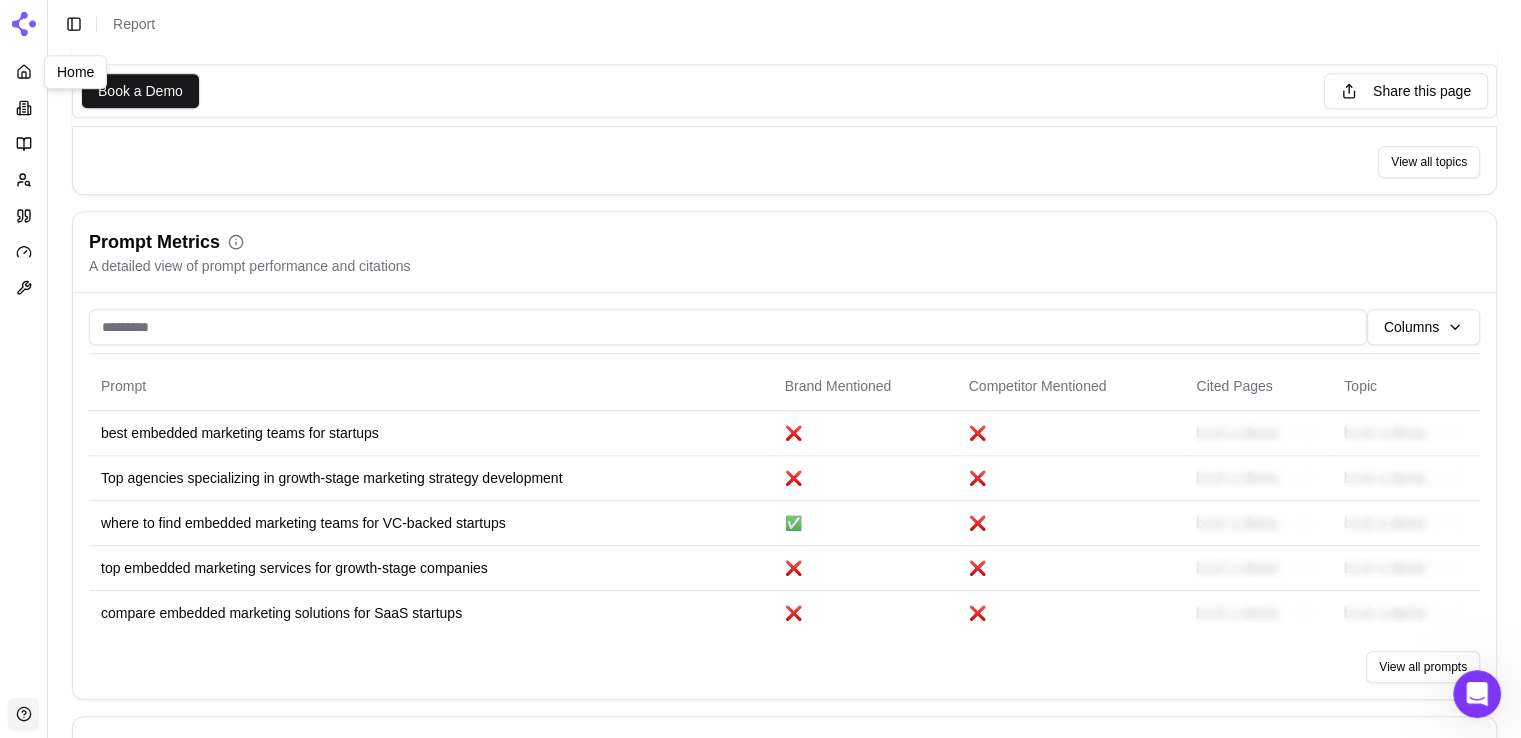 click 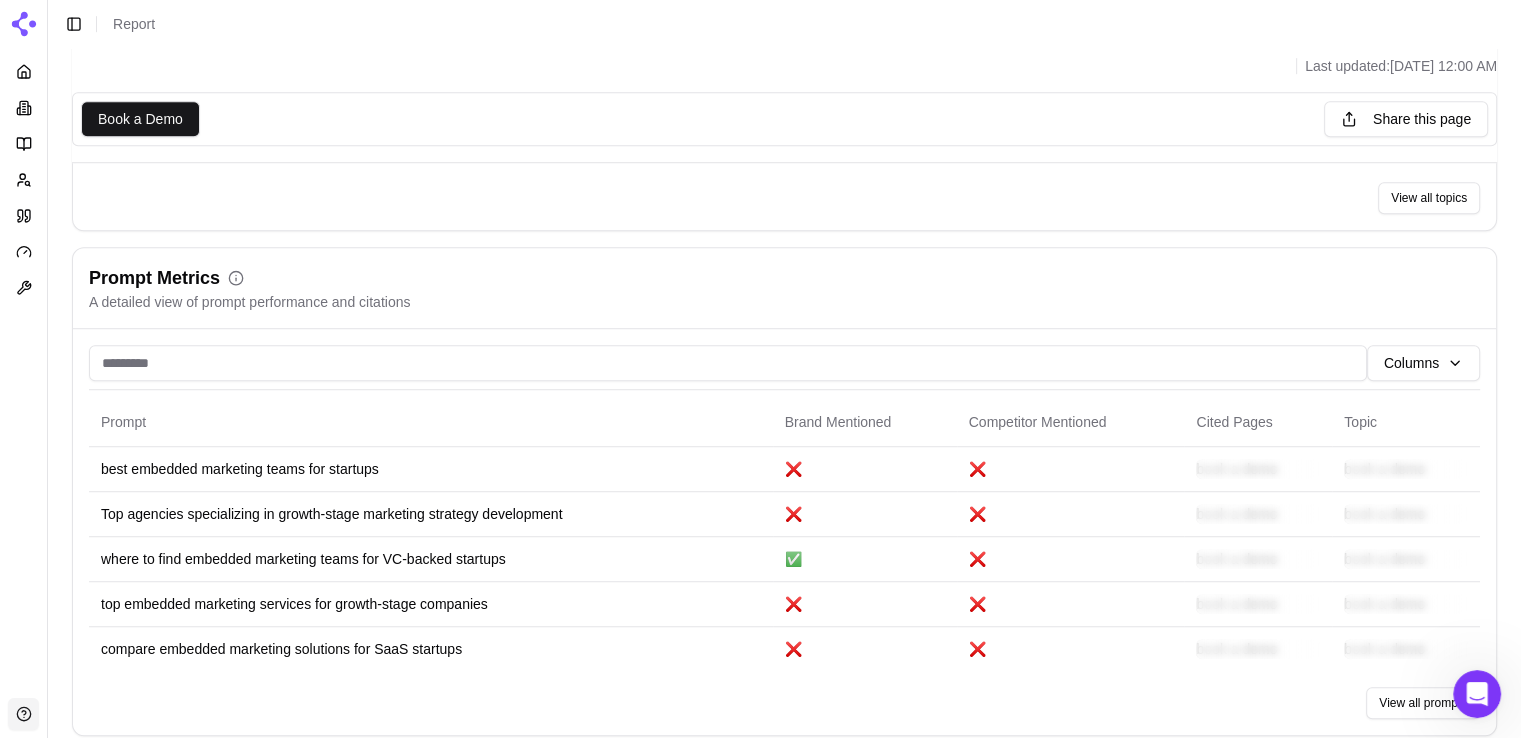 scroll, scrollTop: 0, scrollLeft: 0, axis: both 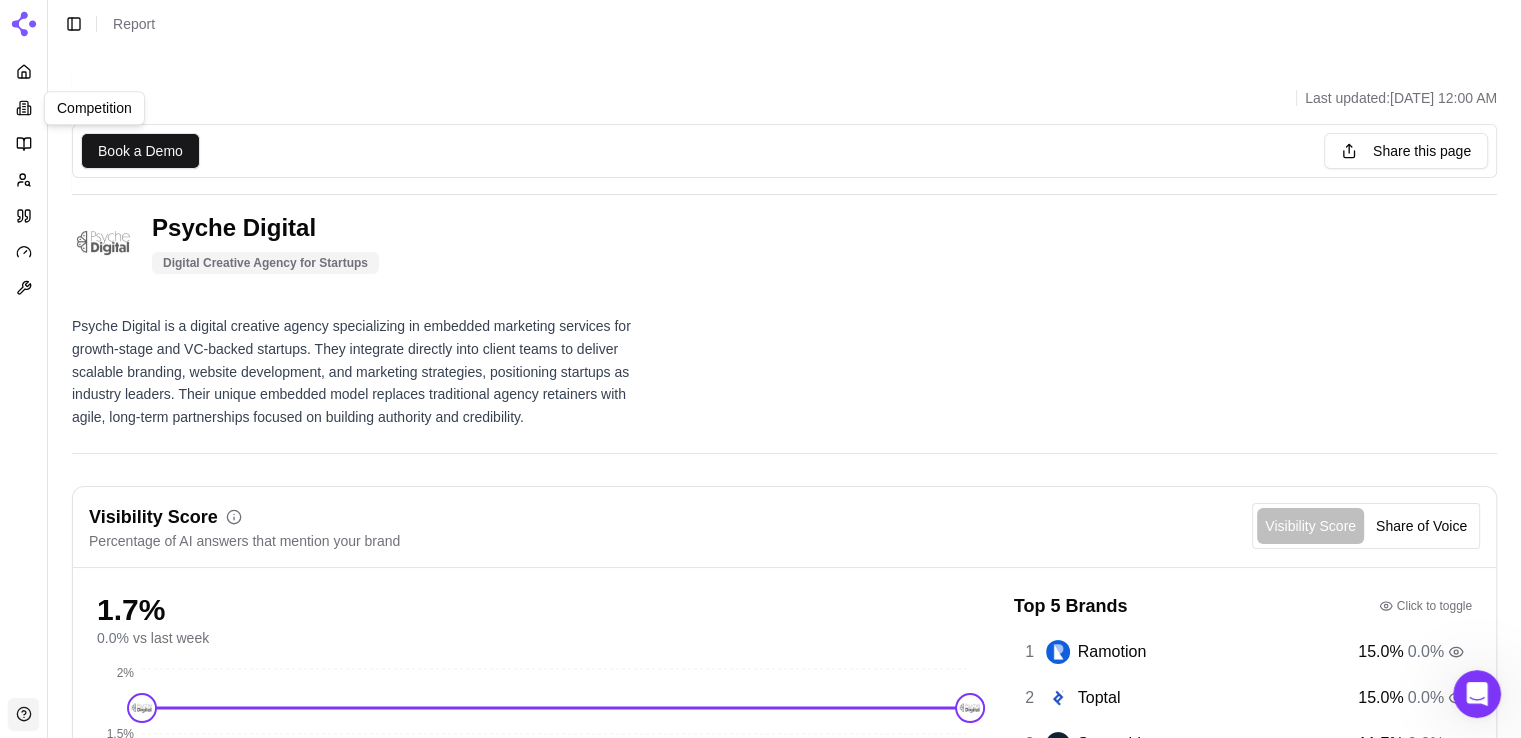 click 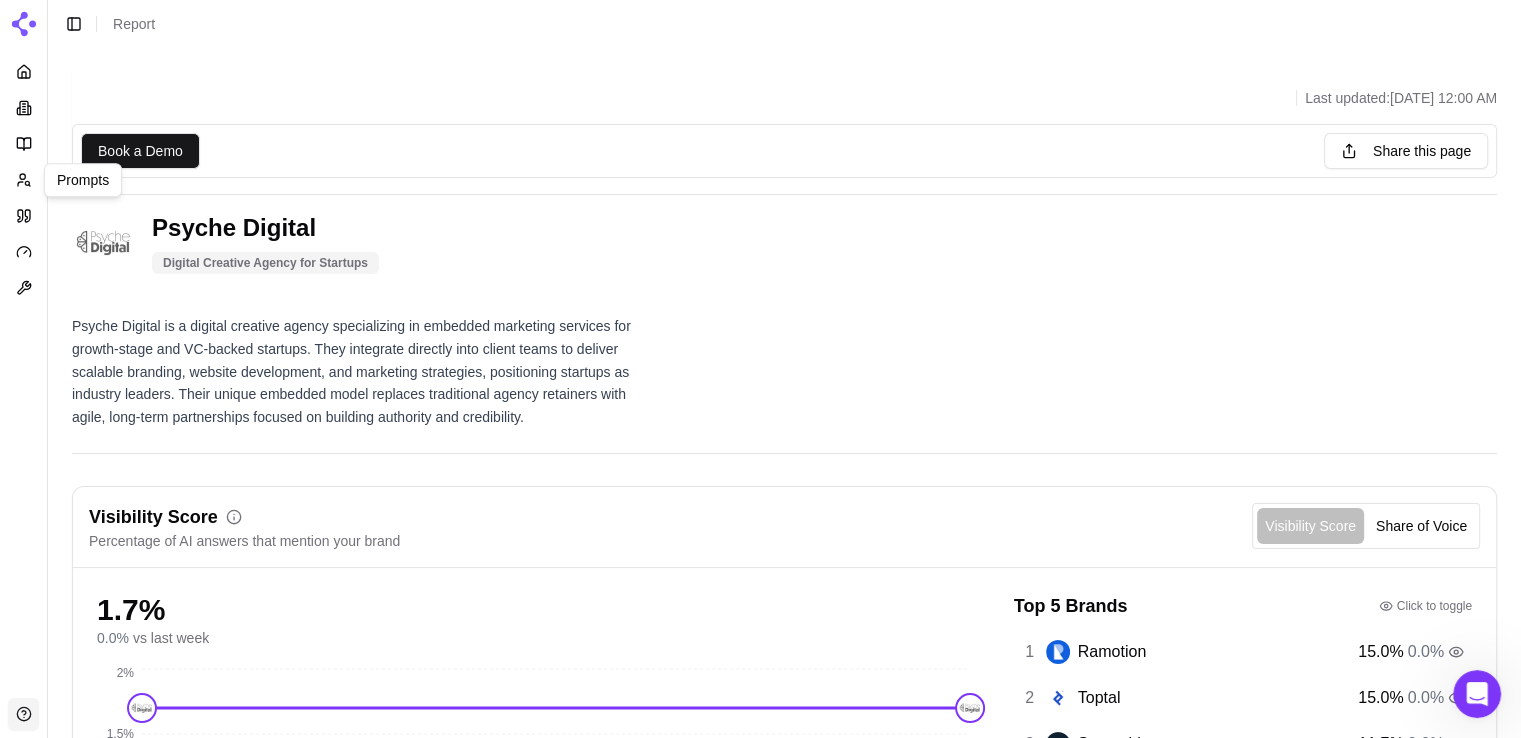 click 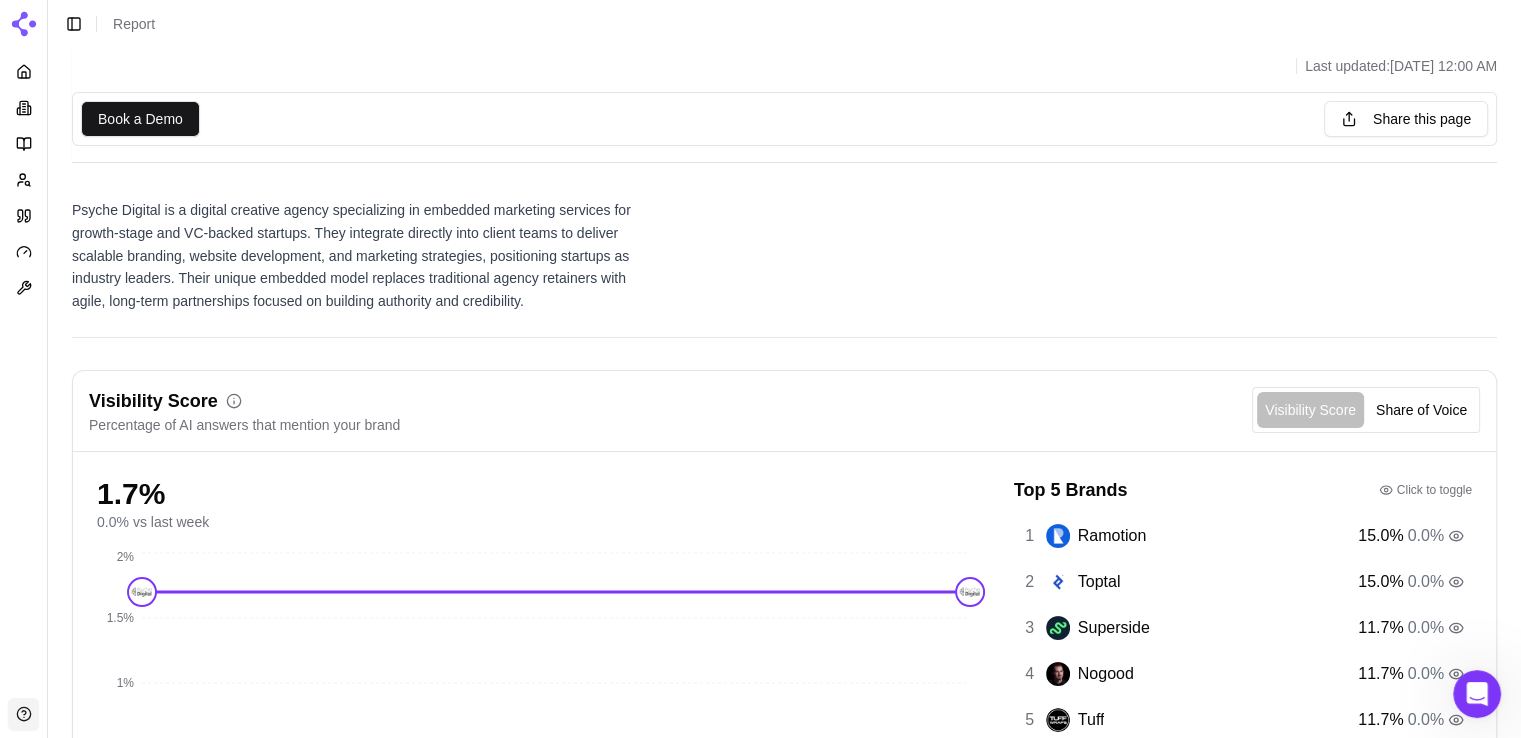 scroll, scrollTop: 0, scrollLeft: 0, axis: both 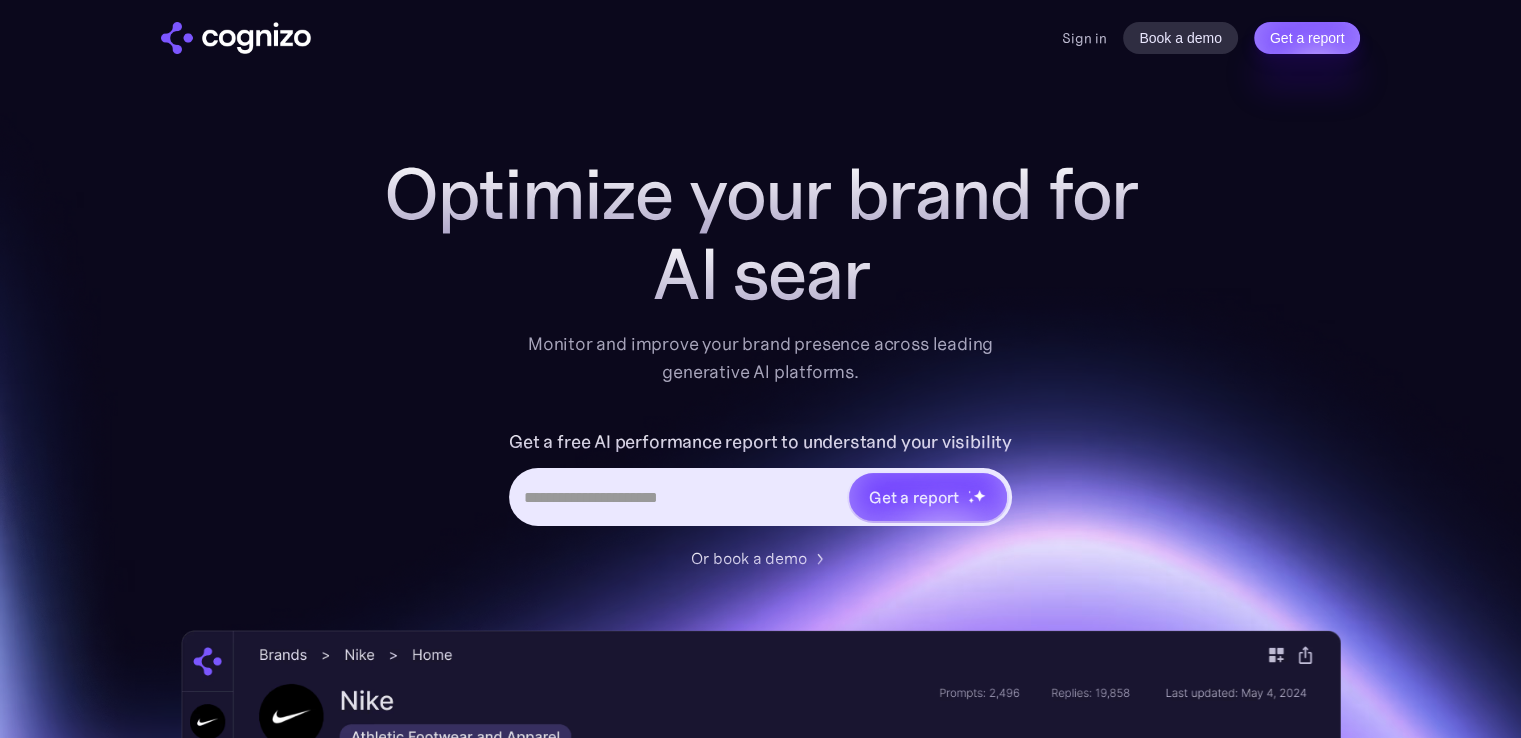 click at bounding box center (236, 38) 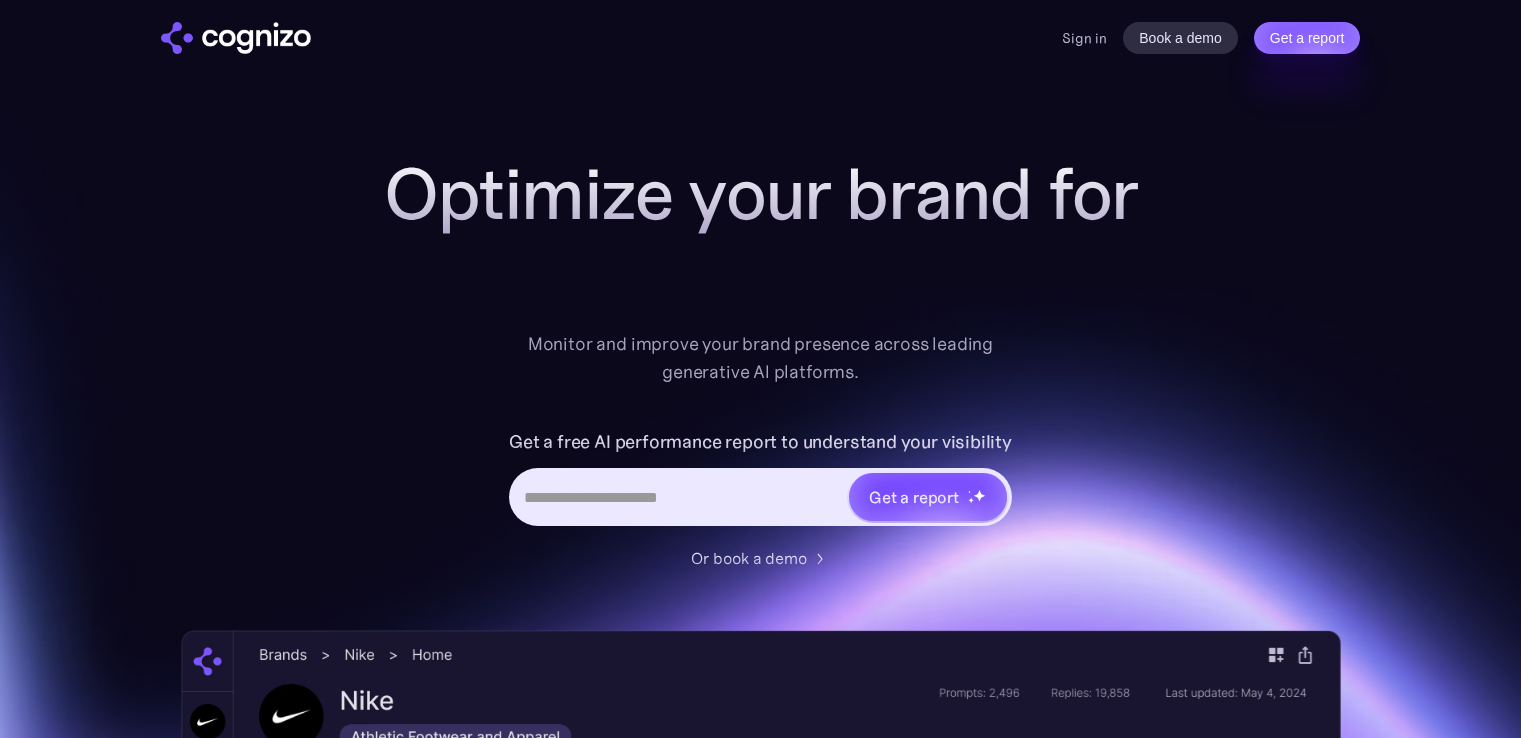 scroll, scrollTop: 0, scrollLeft: 0, axis: both 